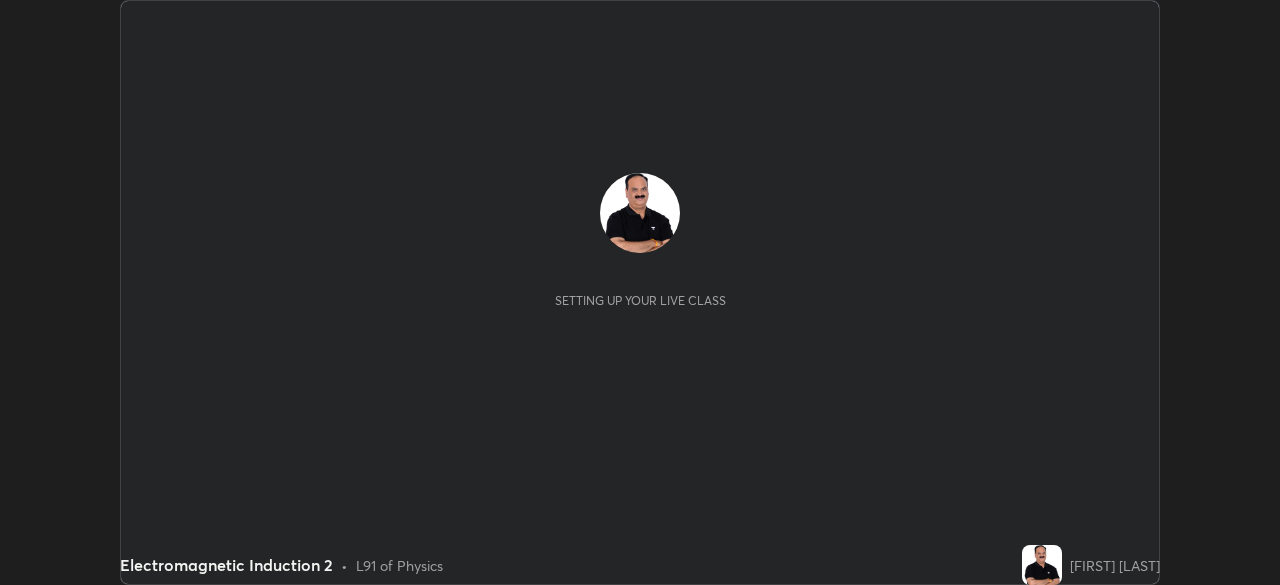 scroll, scrollTop: 0, scrollLeft: 0, axis: both 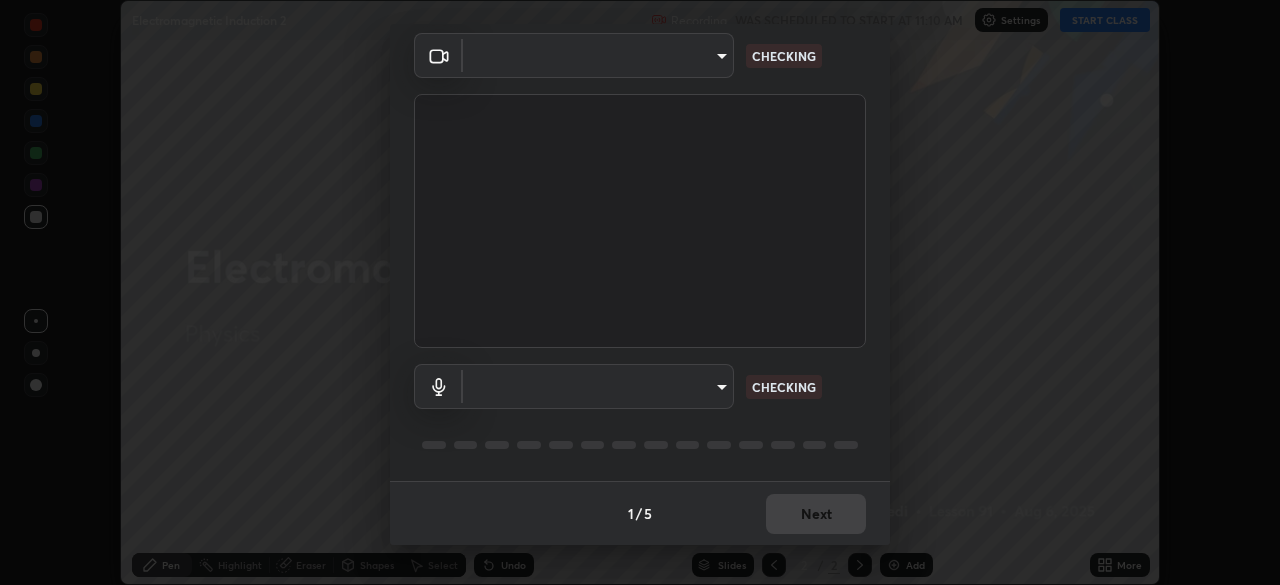 type on "cf4cade584ede8fb560bca5df173c6e0c2fab346f0fe5c0e134d57ffae5dbcad" 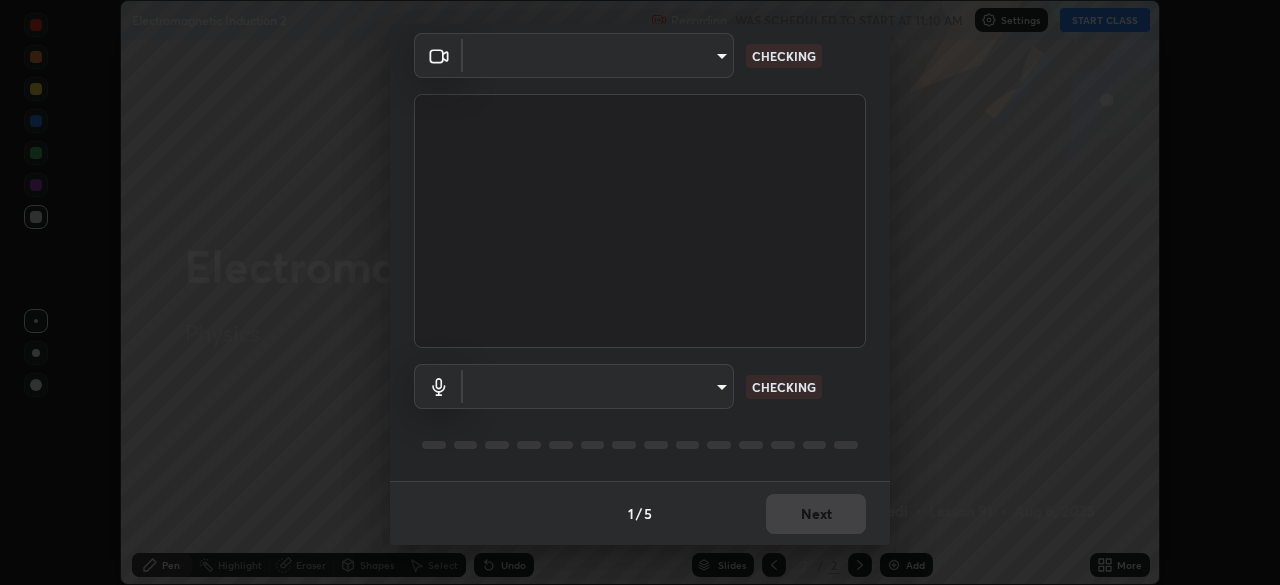 click on "Erase all Electromagnetic Induction 2 Recording WAS SCHEDULED TO START AT  11:10 AM Settings START CLASS Setting up your live class Electromagnetic Induction 2 • L91 of Physics [FIRST] [LAST] Pen Highlight Eraser Shapes Select Undo Slides 2 / 2 Add More No doubts shared Encourage your learners to ask a doubt for better clarity Report an issue Reason for reporting Buffering Chat not working Audio - Video sync issue Educator video quality low ​ Attach an image Report Media settings ​ cf4cade584ede8fb560bca5df173c6e0c2fab346f0fe5c0e134d57ffae5dbcad CHECKING ​ 2c7ce03bf44361b7ba6d686ec062d0a68e8820996cf89e2862210030541b57e2 CHECKING 1 / 5 Next" at bounding box center [640, 292] 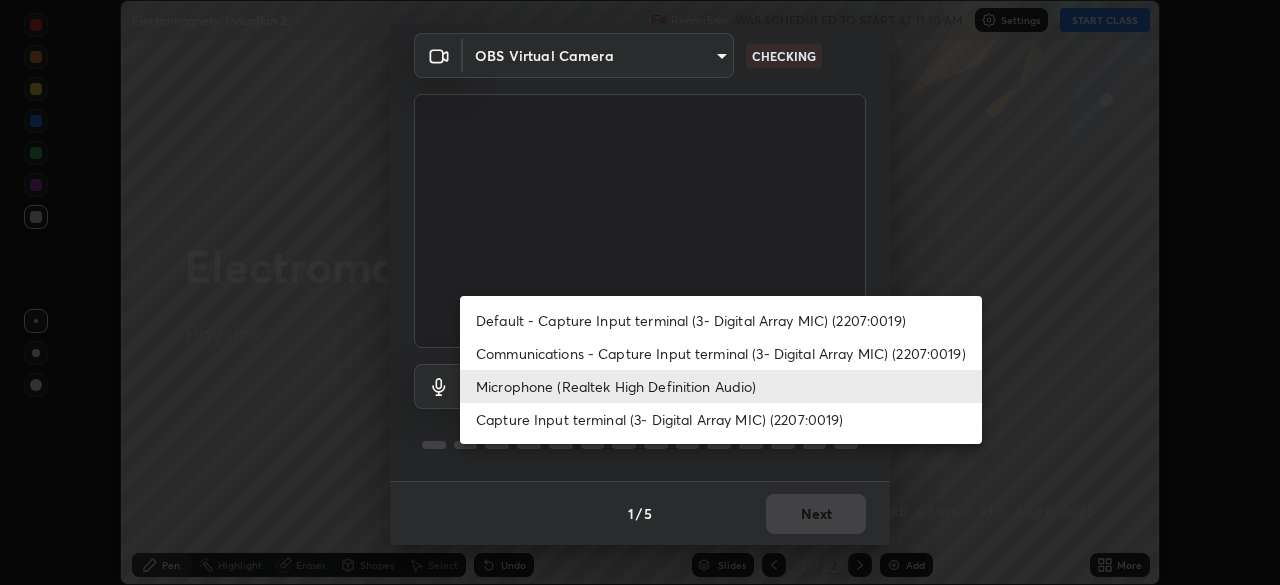 click on "Communications - Capture Input terminal (3- Digital Array MIC) (2207:0019)" at bounding box center (721, 353) 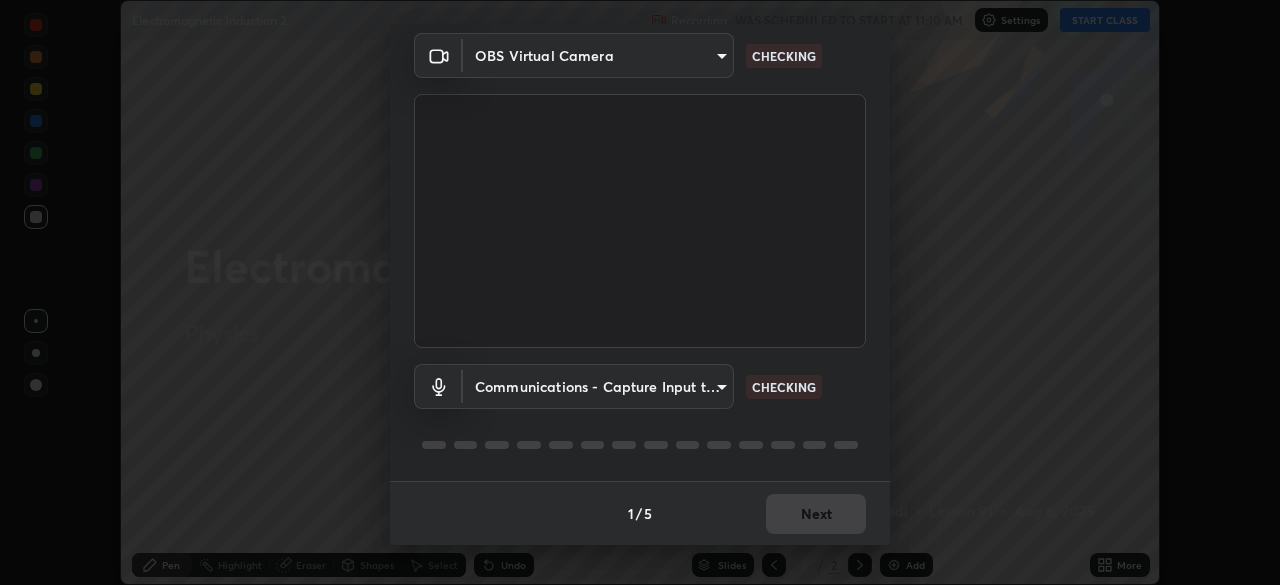 click on "Erase all Electromagnetic Induction 2 Recording WAS SCHEDULED TO START AT  11:10 AM Settings START CLASS Setting up your live class Electromagnetic Induction 2 • L91 of Physics [FIRST] [LAST] Pen Highlight Eraser Shapes Select Undo Slides 2 / 2 Add More No doubts shared Encourage your learners to ask a doubt for better clarity Report an issue Reason for reporting Buffering Chat not working Audio - Video sync issue Educator video quality low ​ Attach an image Report Media settings OBS Virtual Camera cf4cade584ede8fb560bca5df173c6e0c2fab346f0fe5c0e134d57ffae5dbcad CHECKING Communications - Capture Input terminal (3- Digital Array MIC) (2207:0019) communications CHECKING 1 / 5 Next" at bounding box center (640, 292) 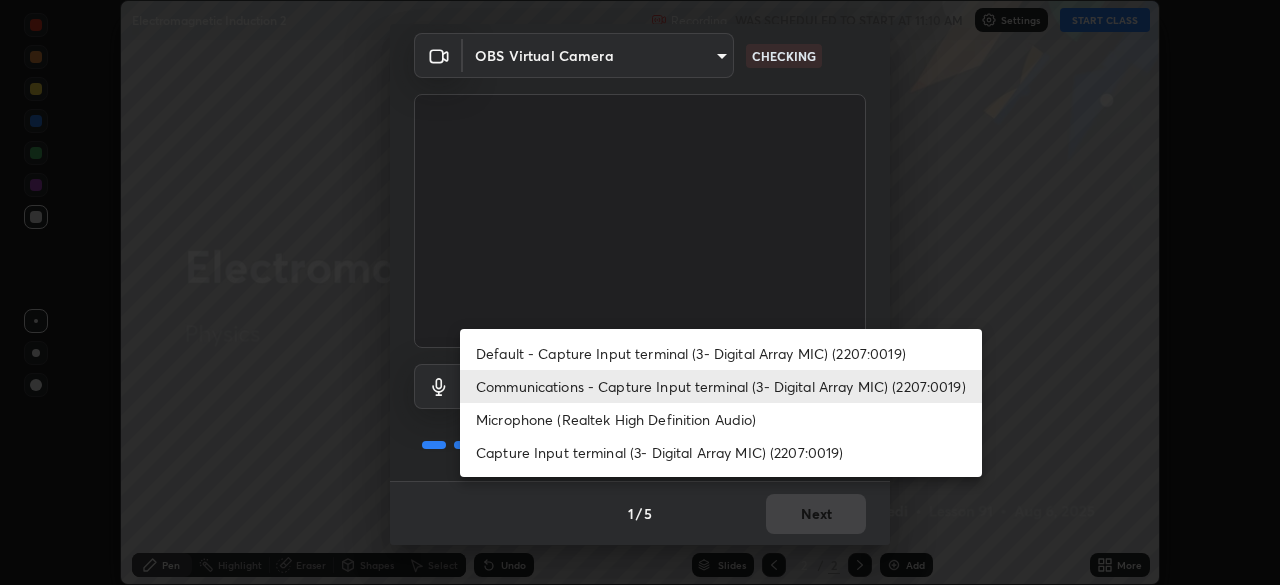 click on "Microphone (Realtek High Definition Audio)" at bounding box center [721, 419] 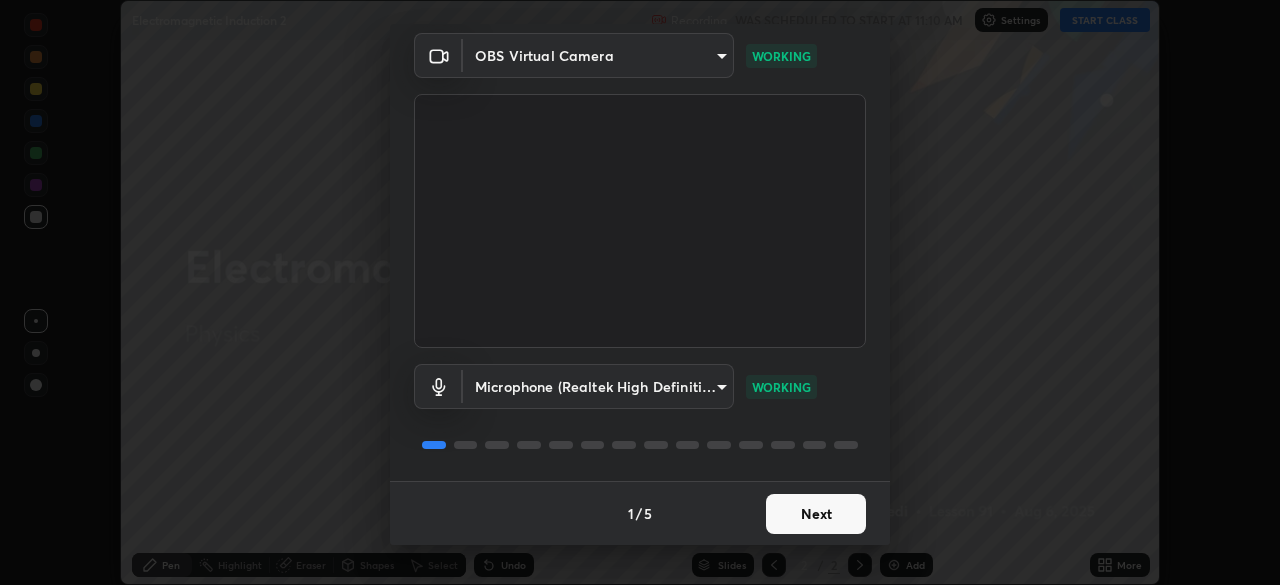click on "Next" at bounding box center (816, 514) 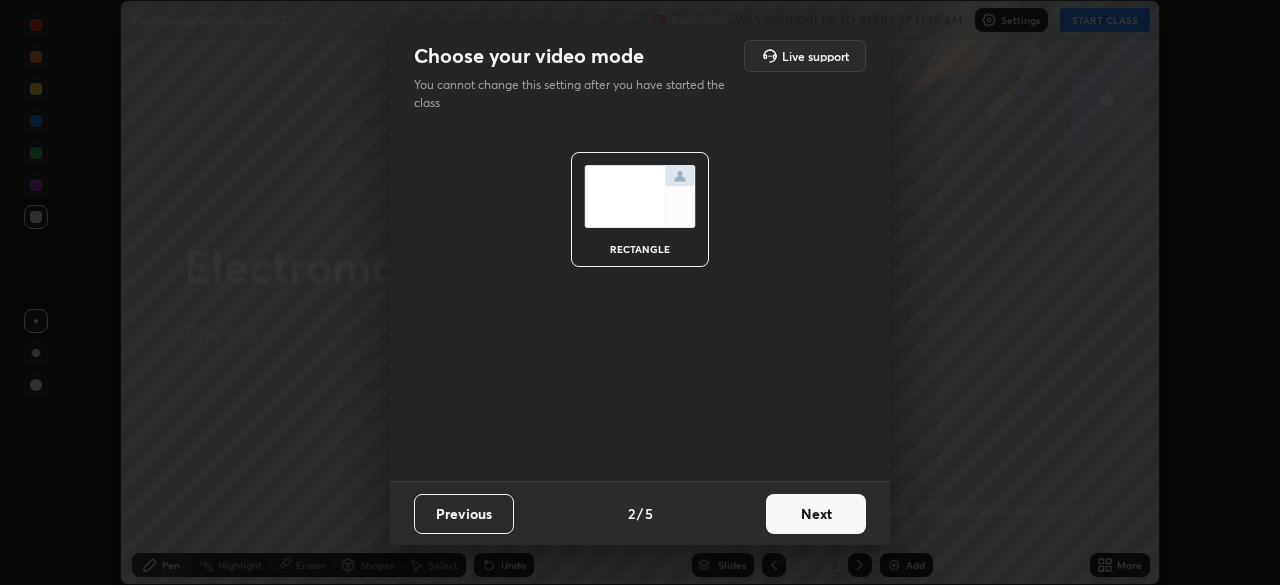 scroll, scrollTop: 0, scrollLeft: 0, axis: both 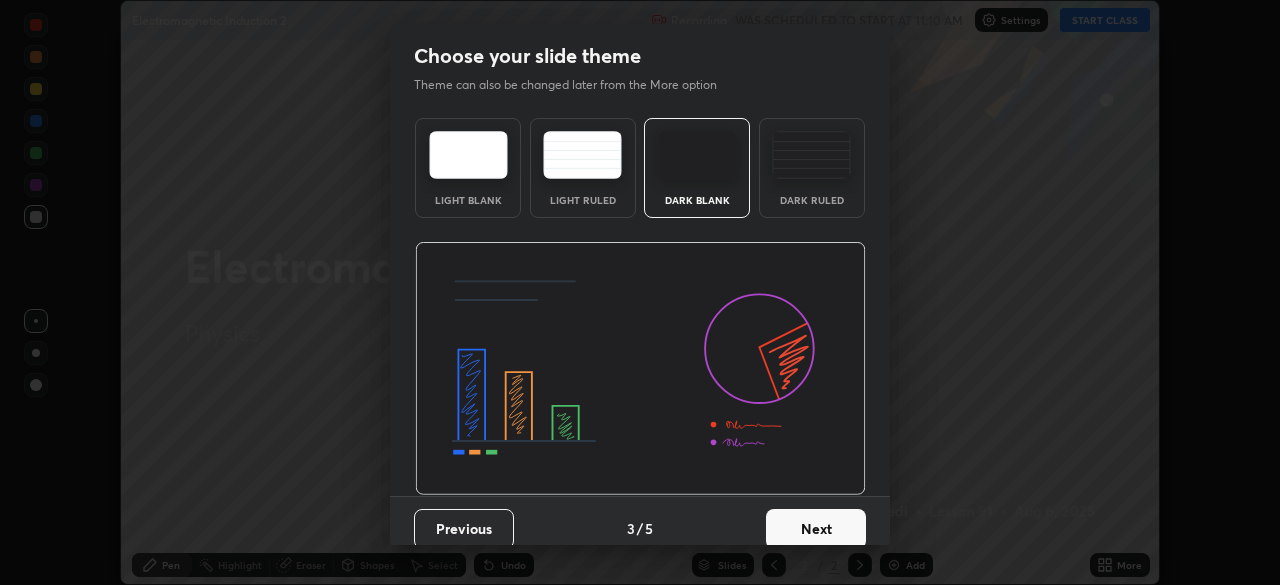 click on "Next" at bounding box center [816, 529] 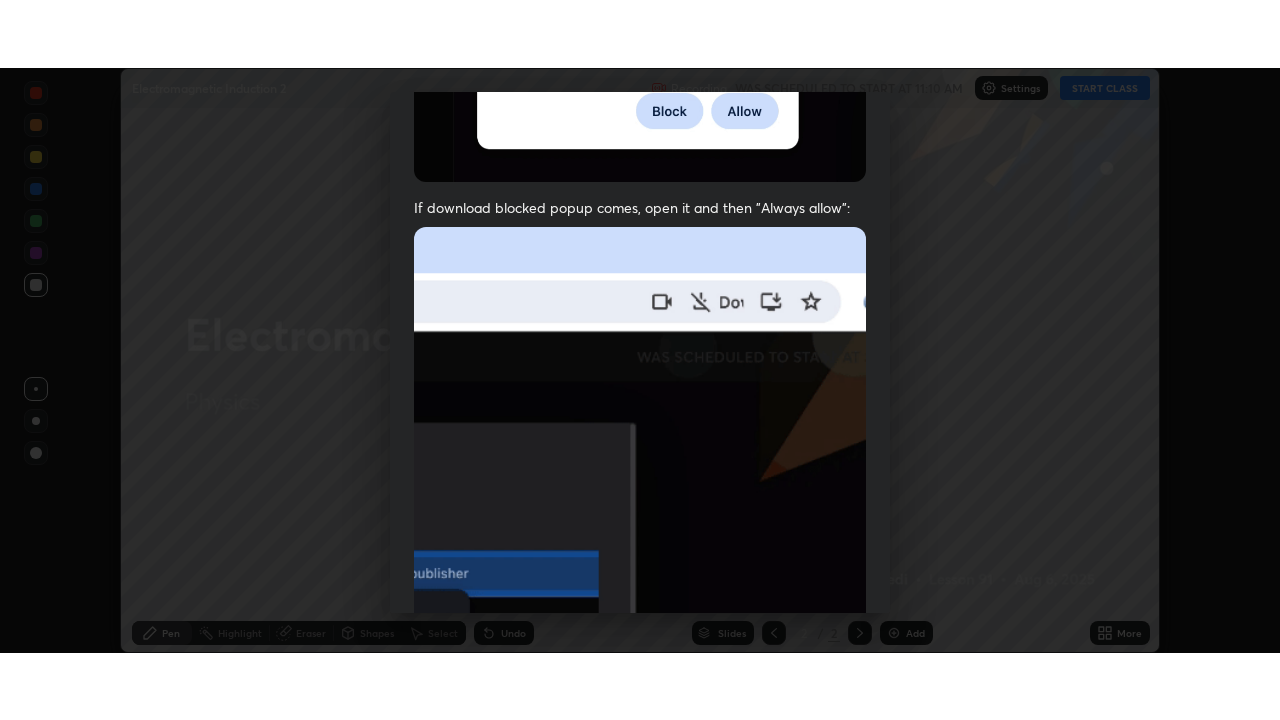 scroll, scrollTop: 479, scrollLeft: 0, axis: vertical 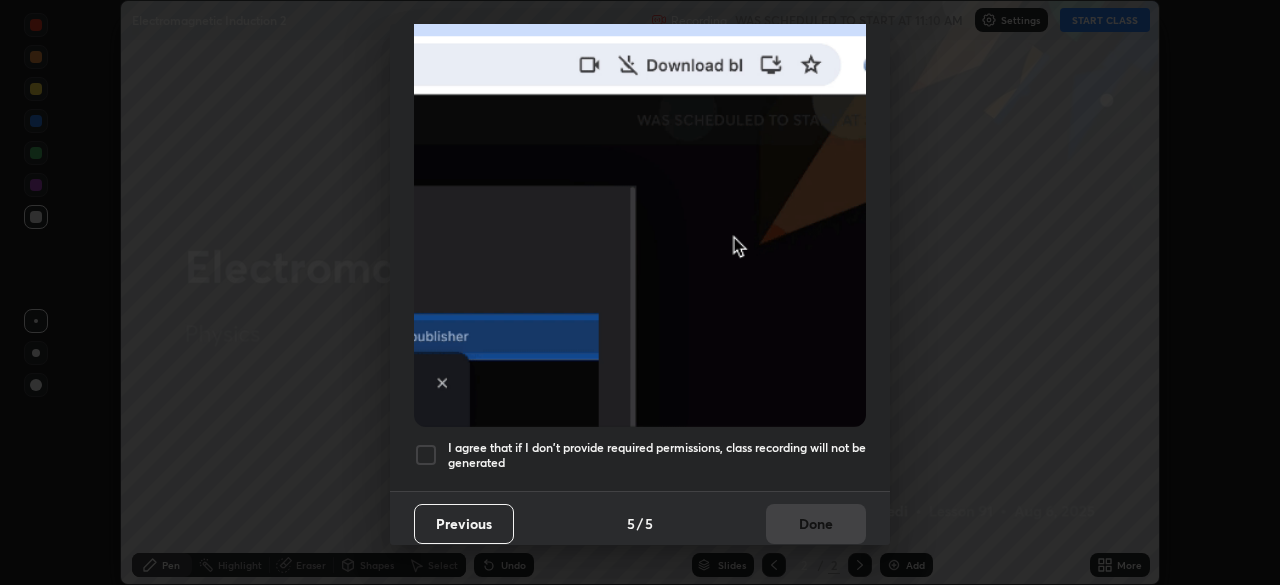 click at bounding box center [426, 455] 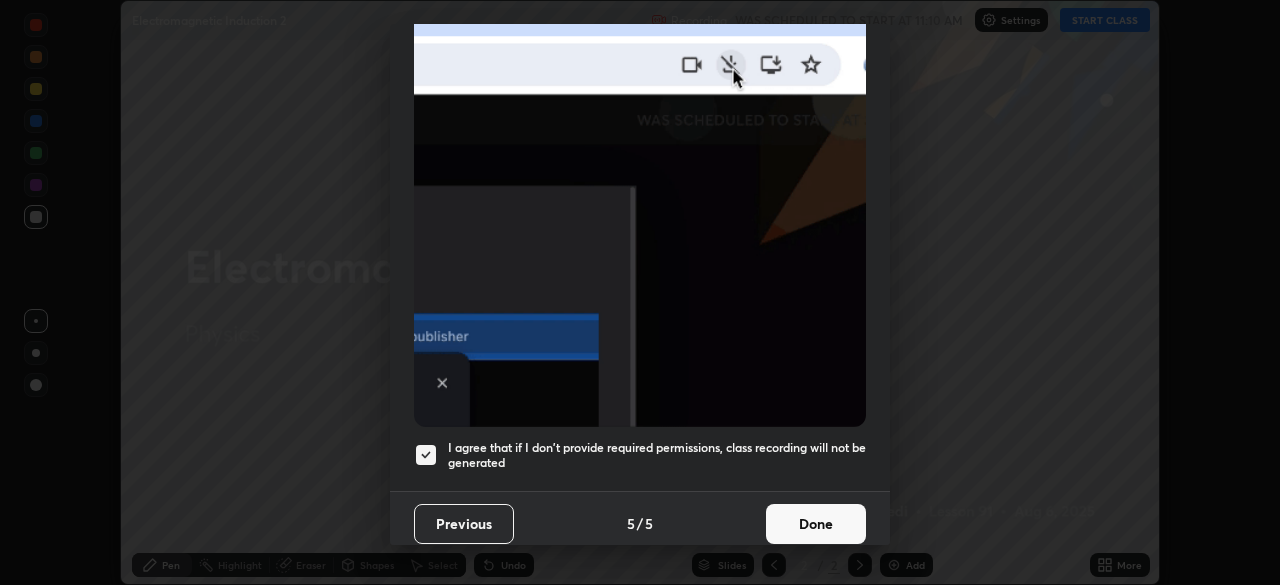click on "Done" at bounding box center (816, 524) 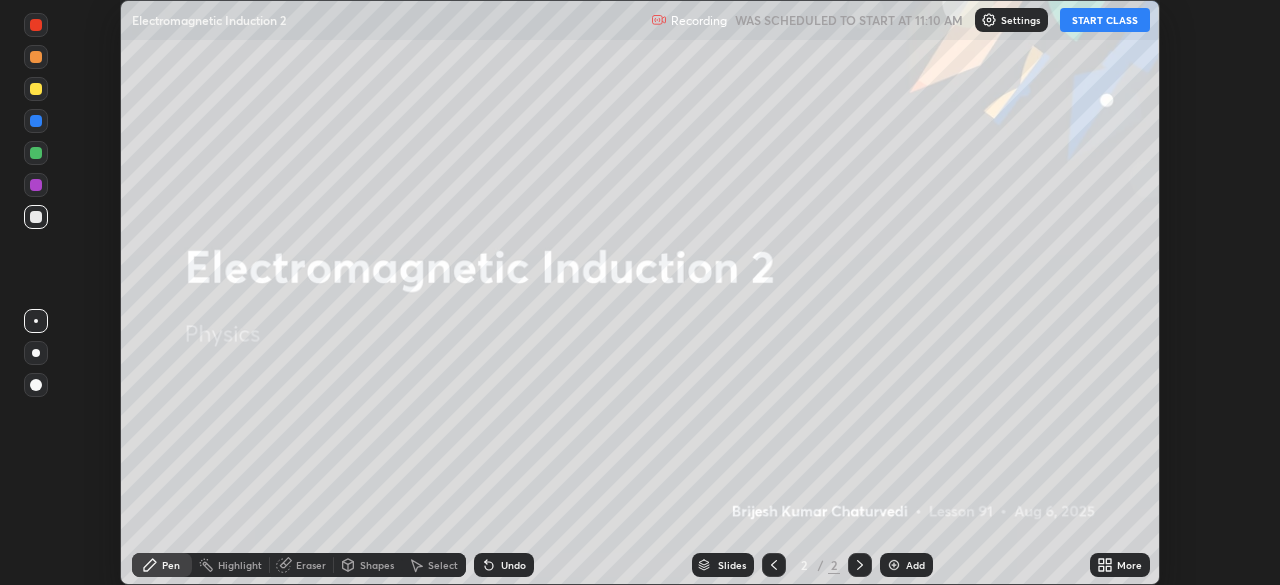 click on "START CLASS" at bounding box center (1105, 20) 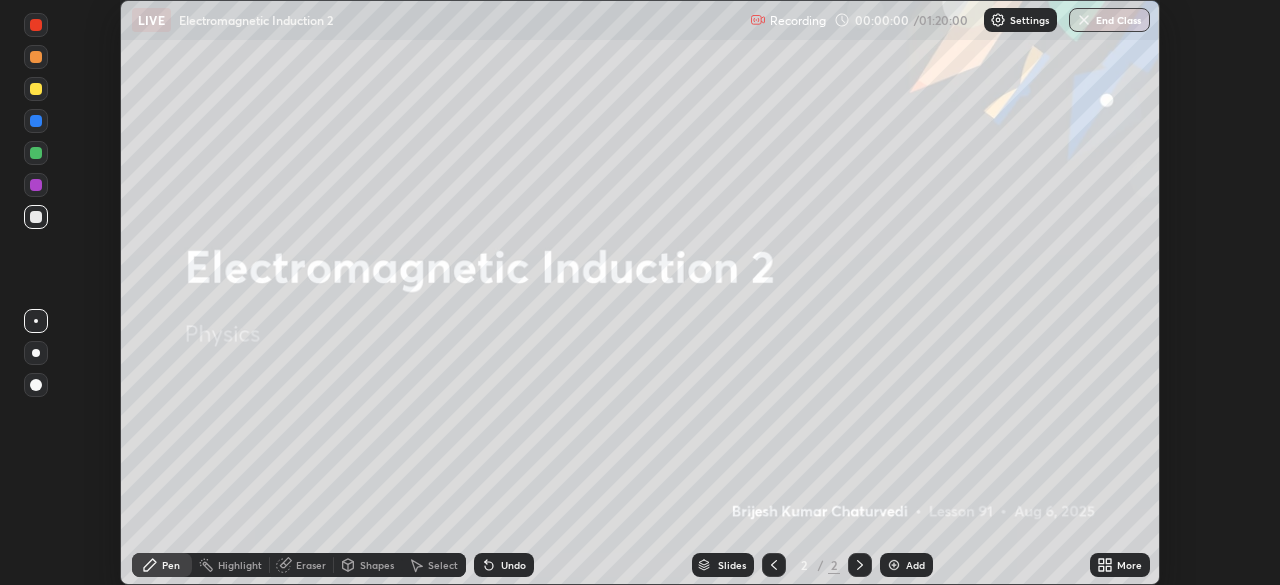 click 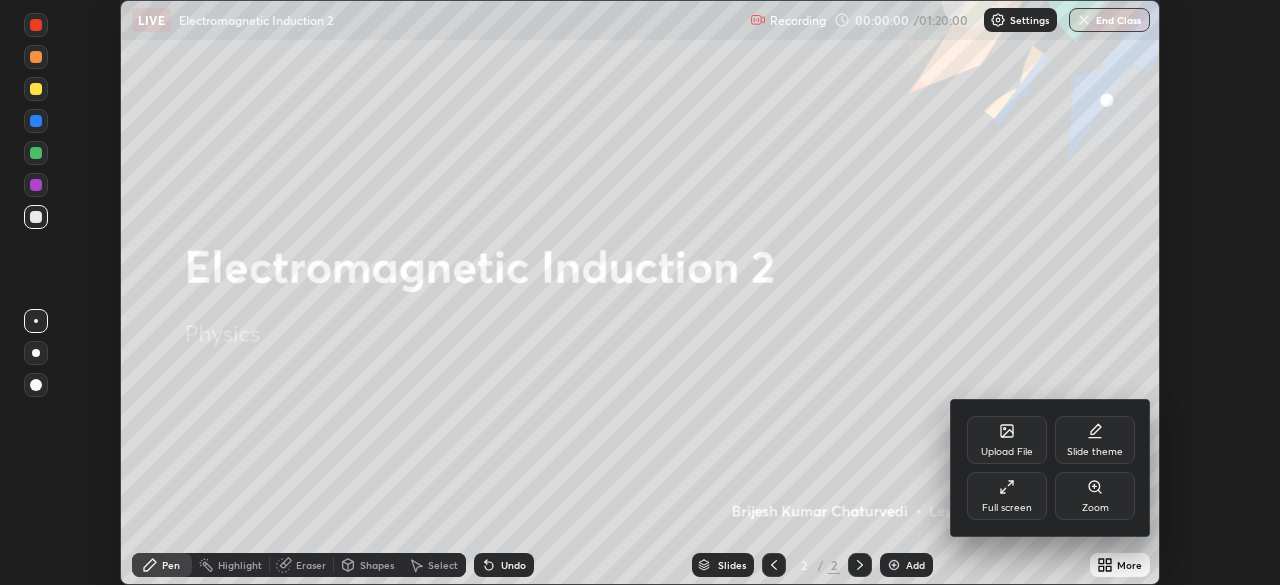 click 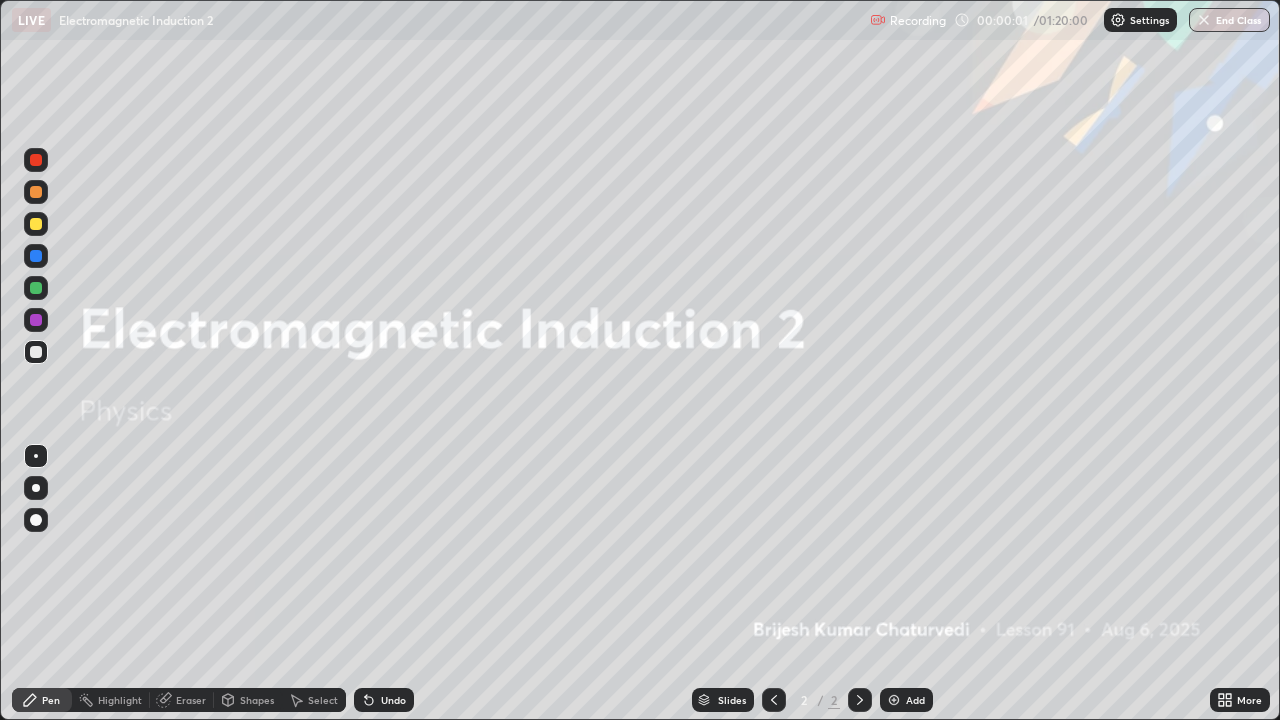 scroll, scrollTop: 99280, scrollLeft: 98720, axis: both 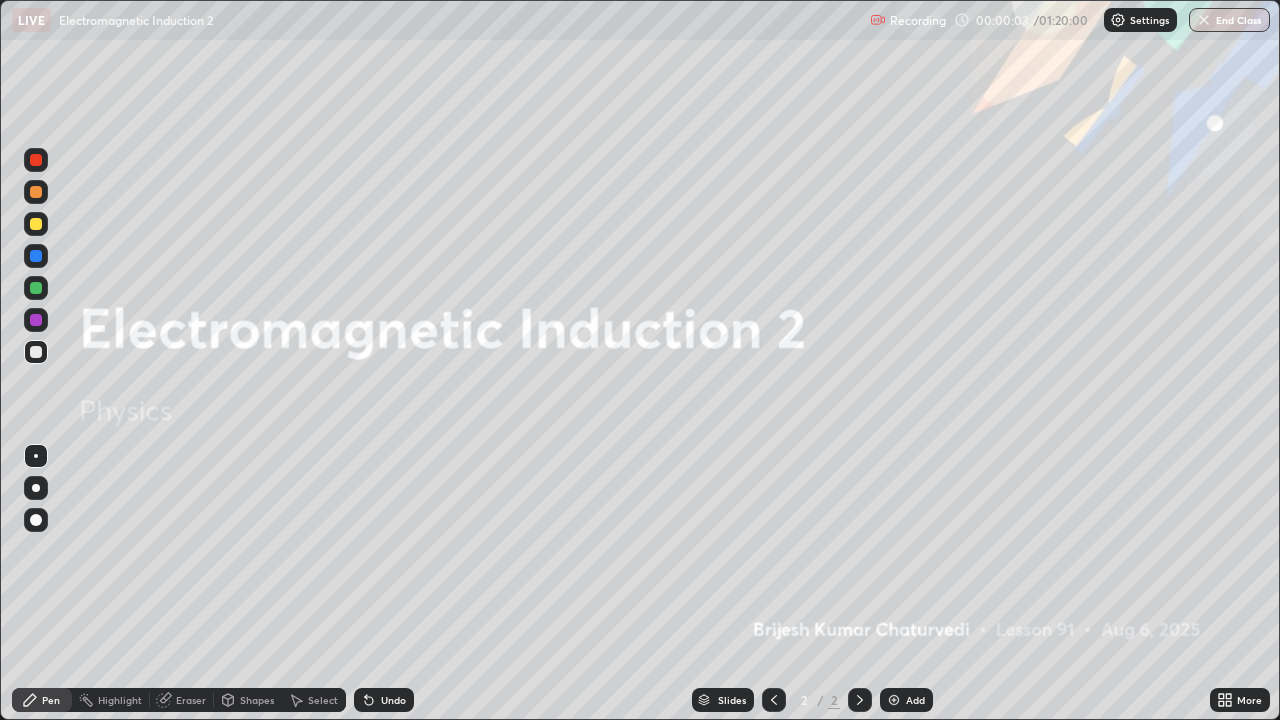 click on "Add" at bounding box center [906, 700] 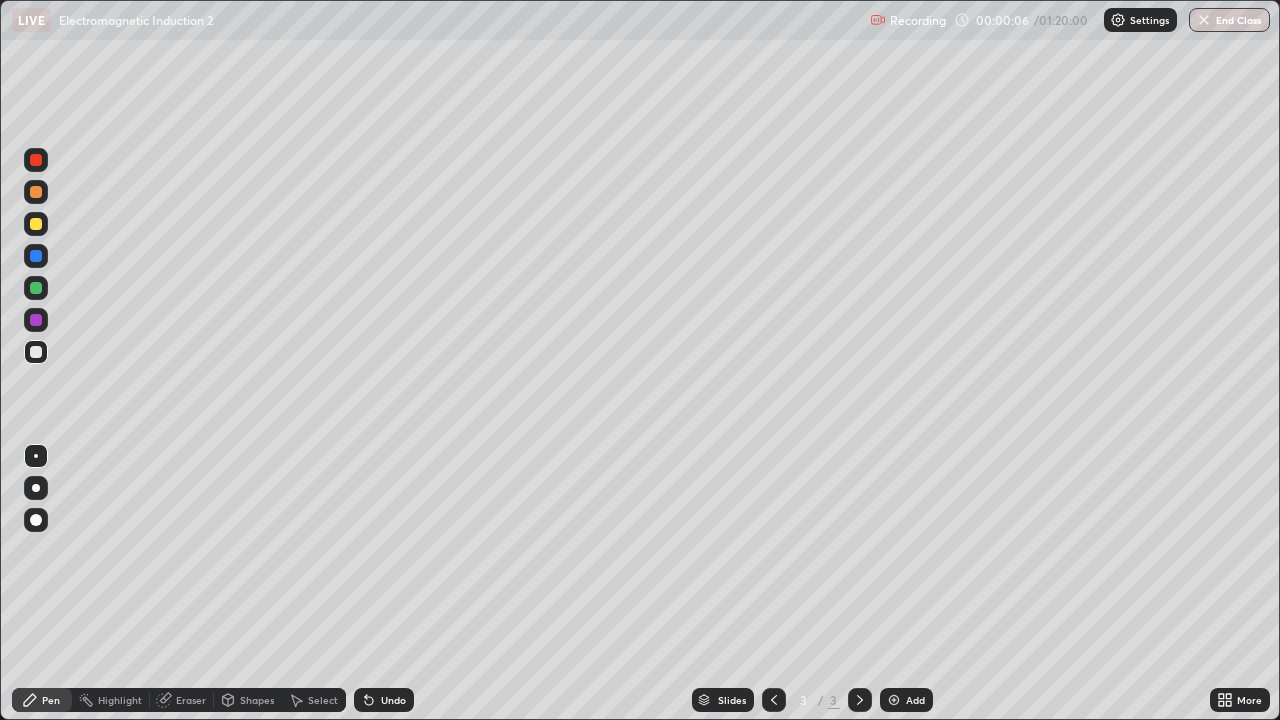 click at bounding box center (860, 700) 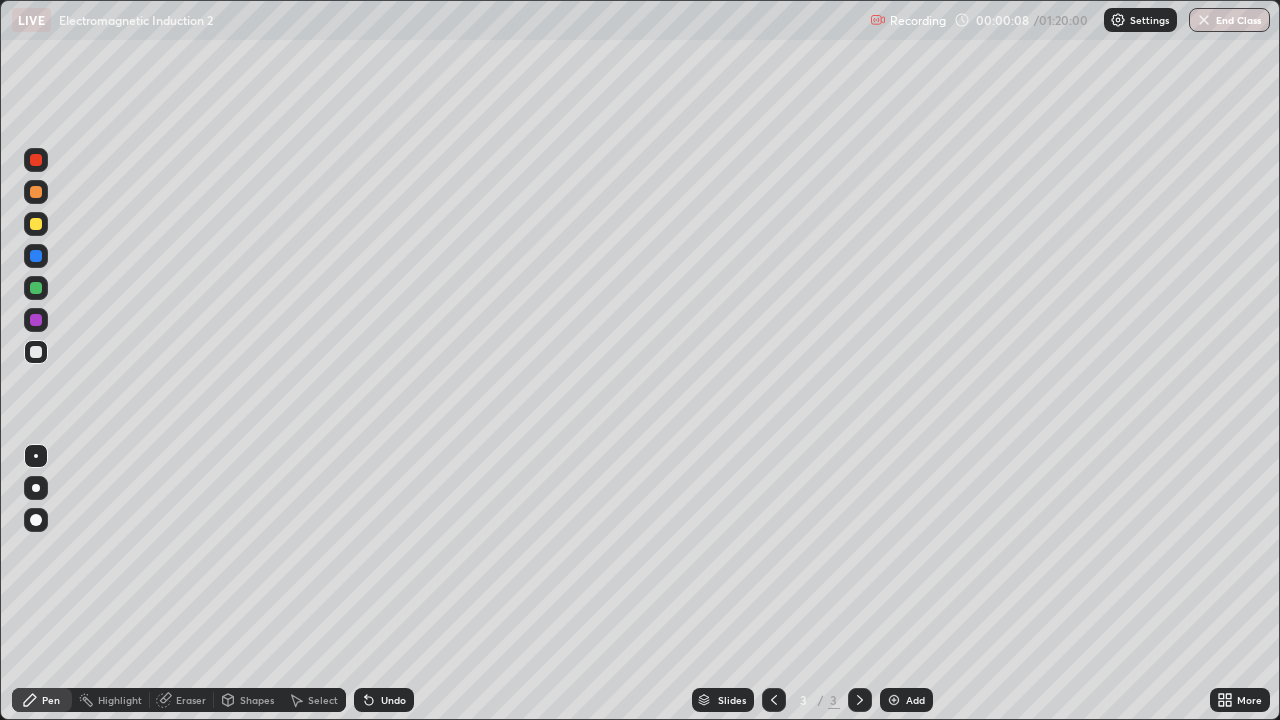 click 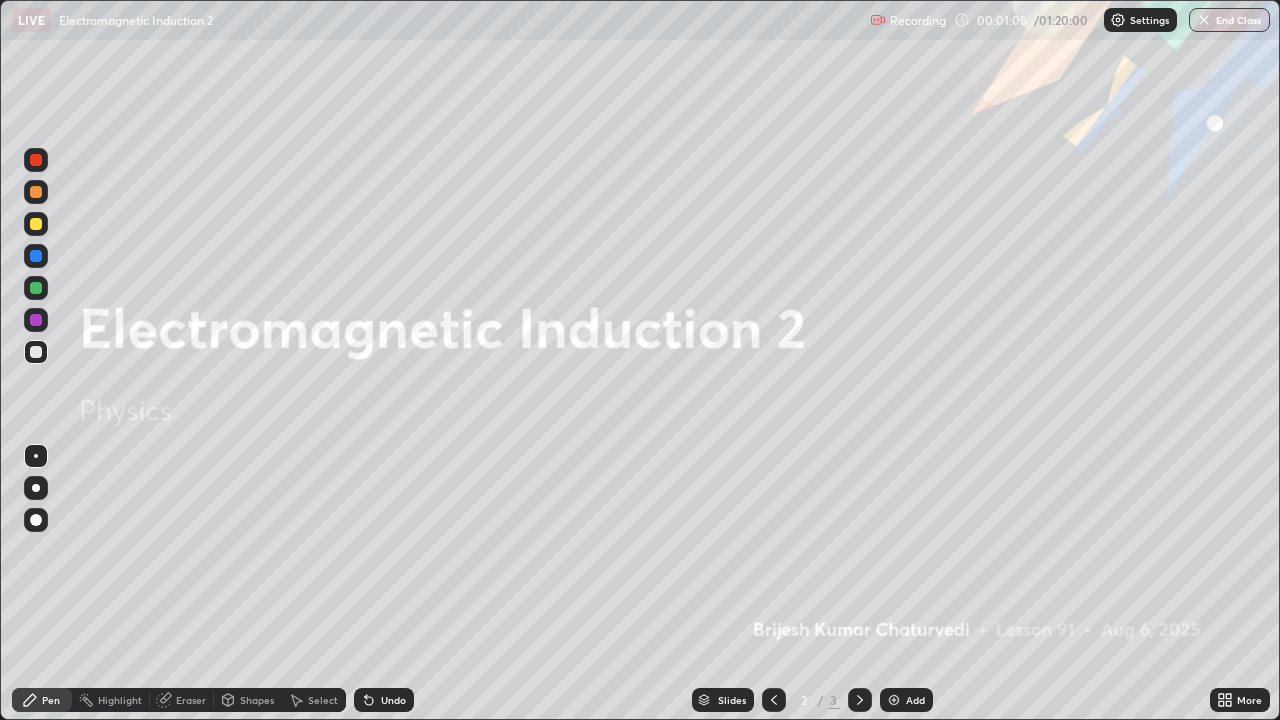 click on "Add" at bounding box center [906, 700] 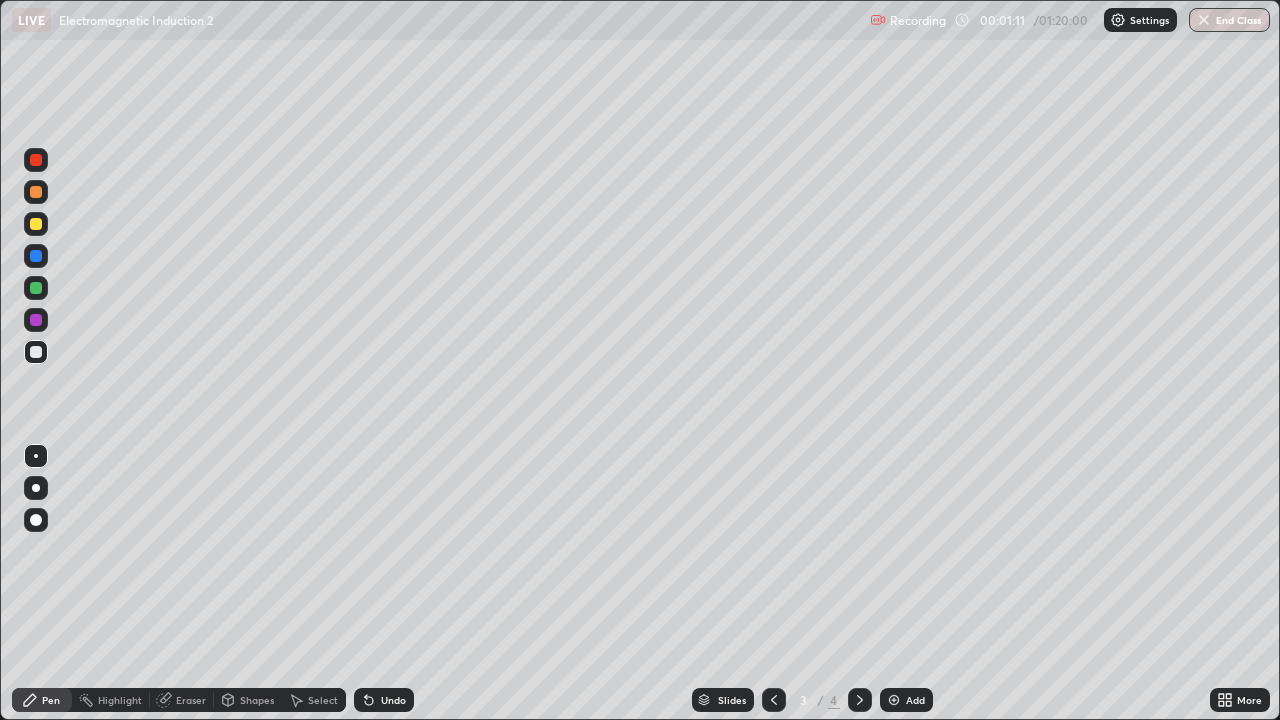 click at bounding box center (36, 488) 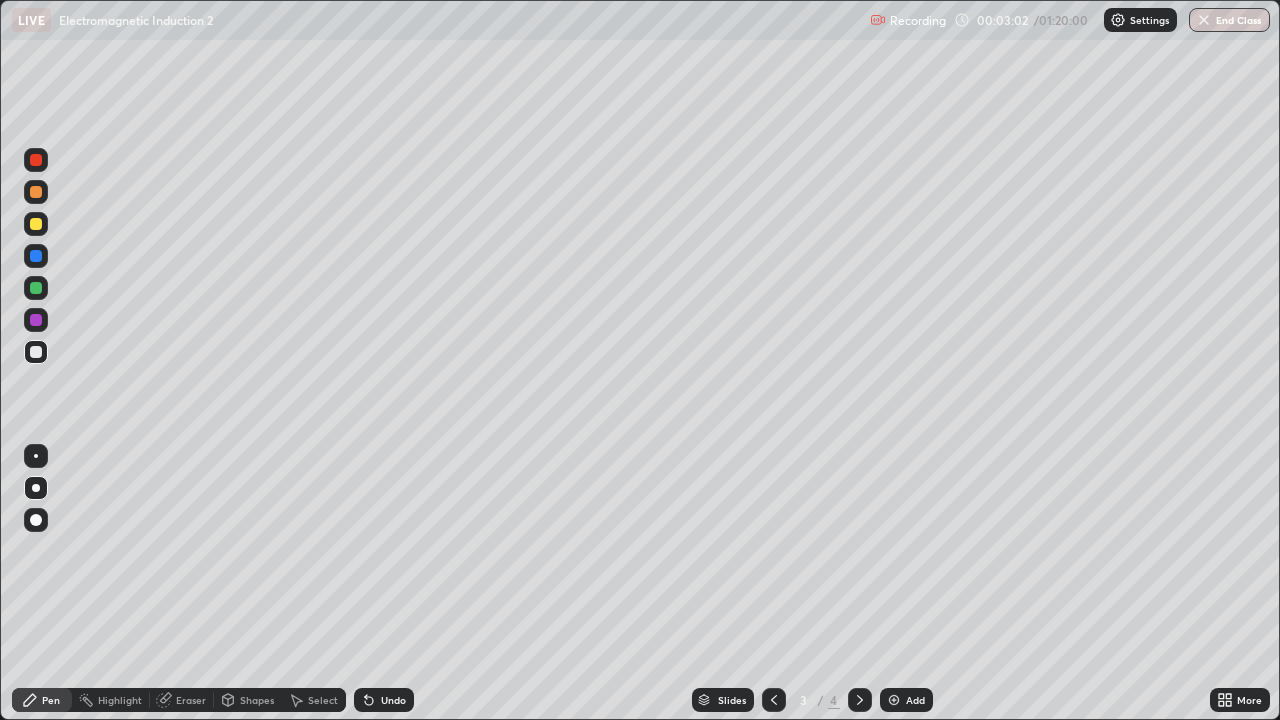 click on "Undo" at bounding box center [393, 700] 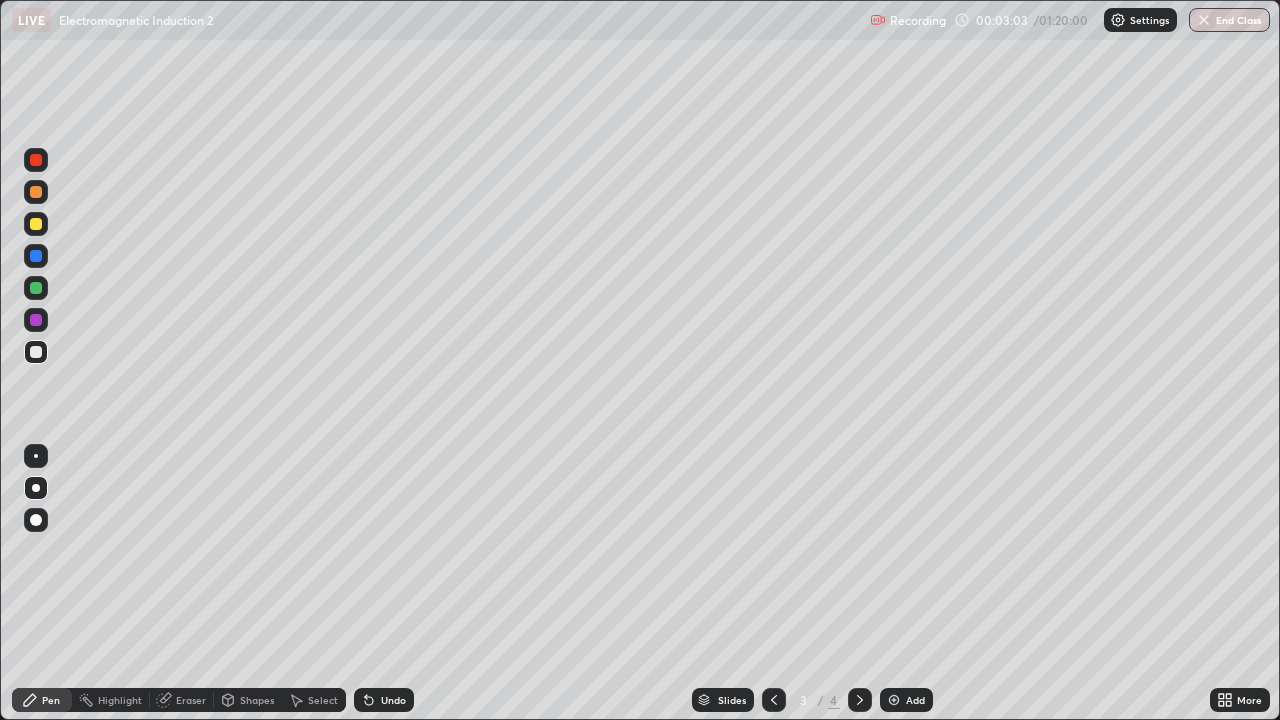 click on "Undo" at bounding box center [384, 700] 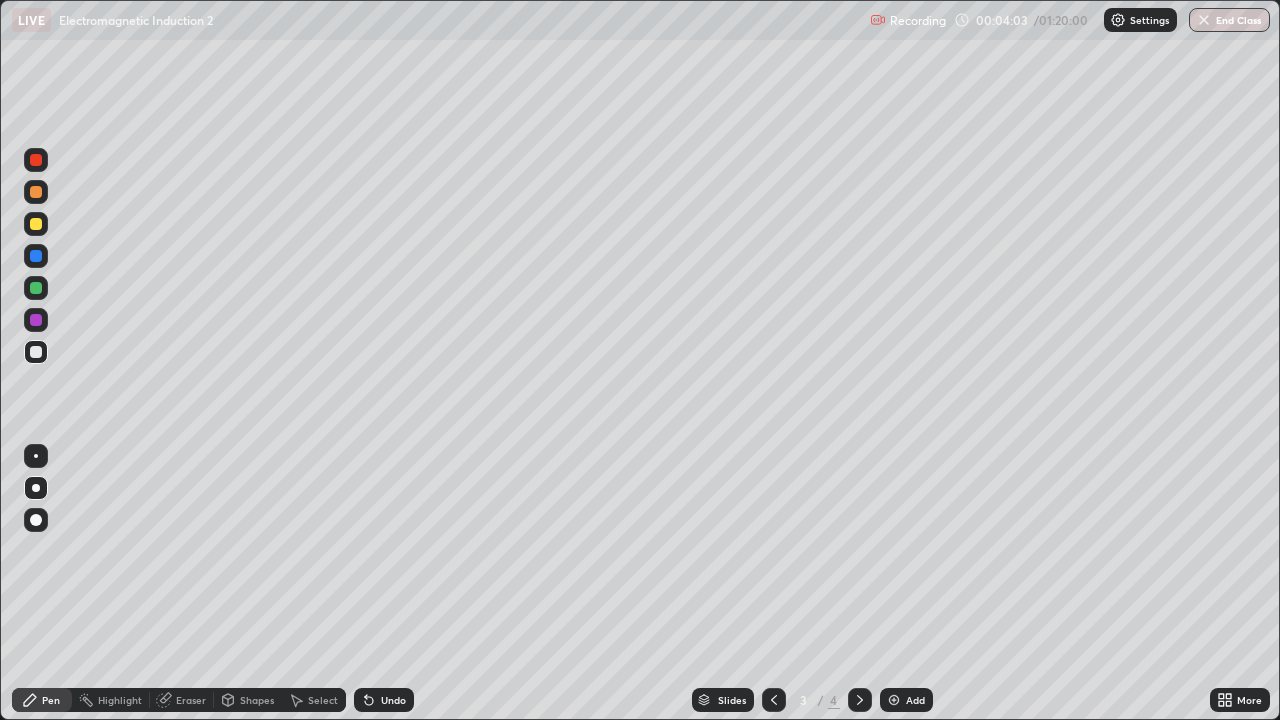 click on "Undo" at bounding box center (393, 700) 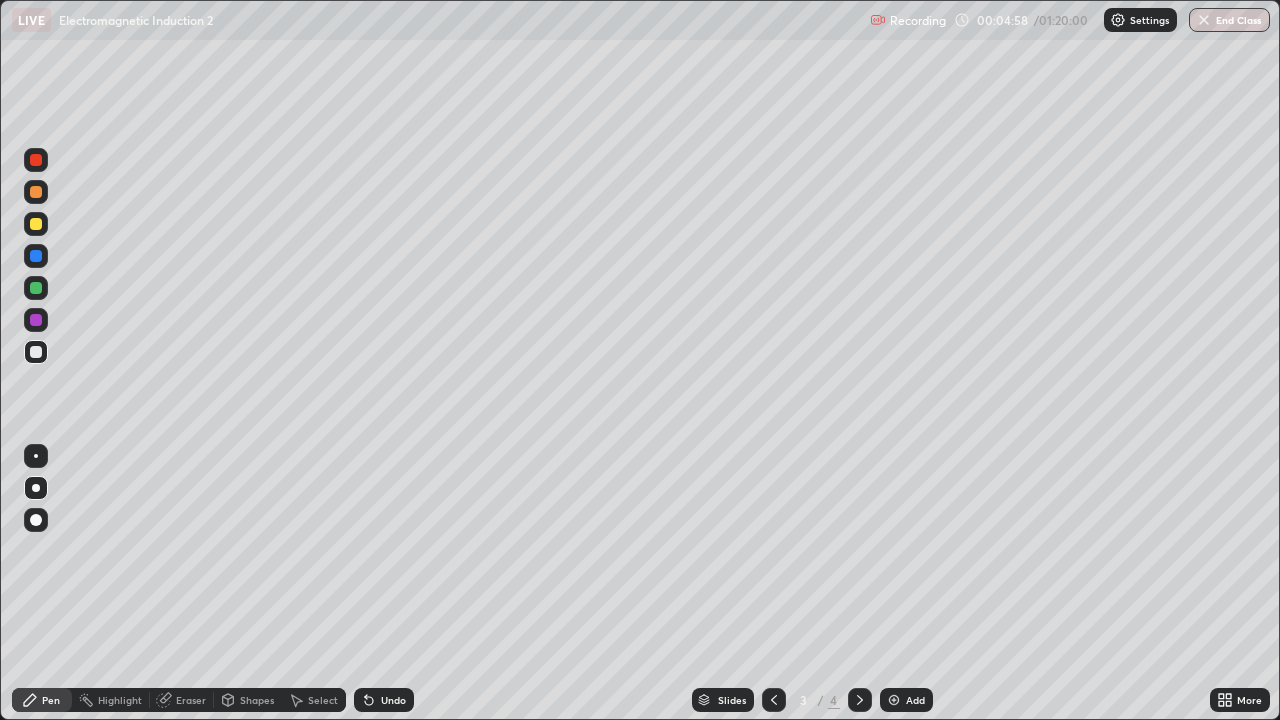 click on "Undo" at bounding box center (393, 700) 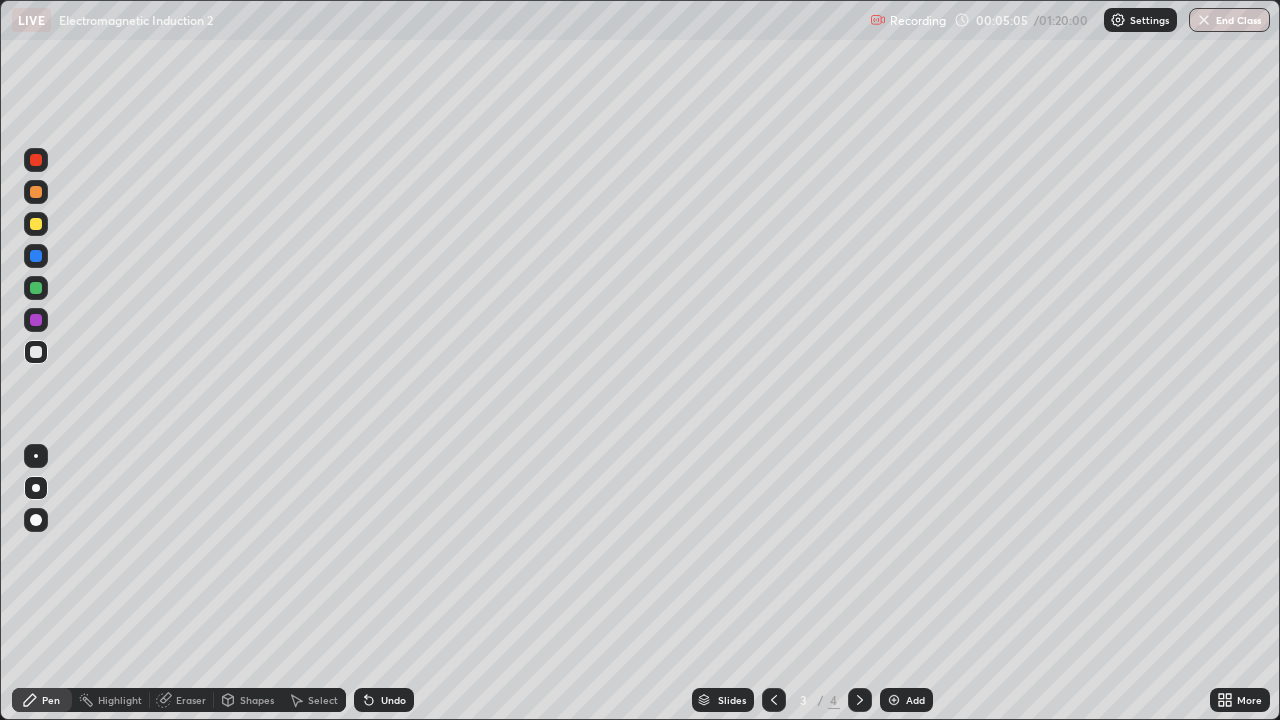 click on "Undo" at bounding box center (393, 700) 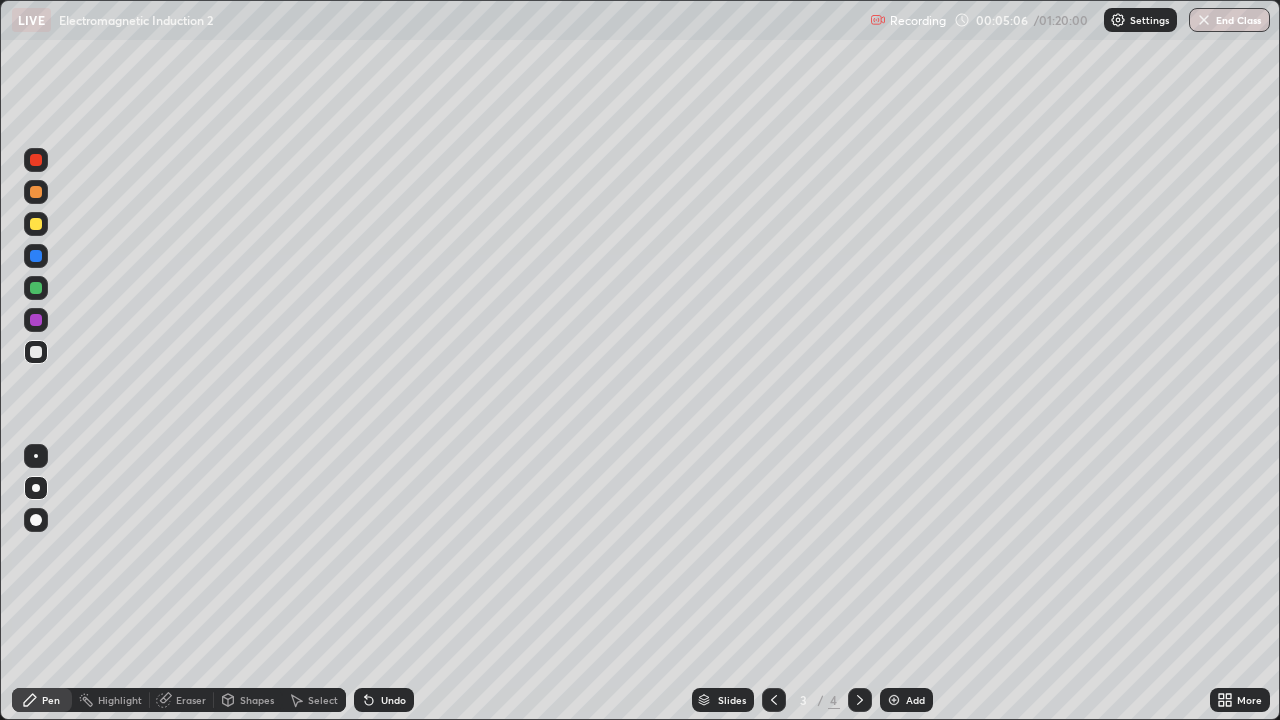 click on "Undo" at bounding box center (384, 700) 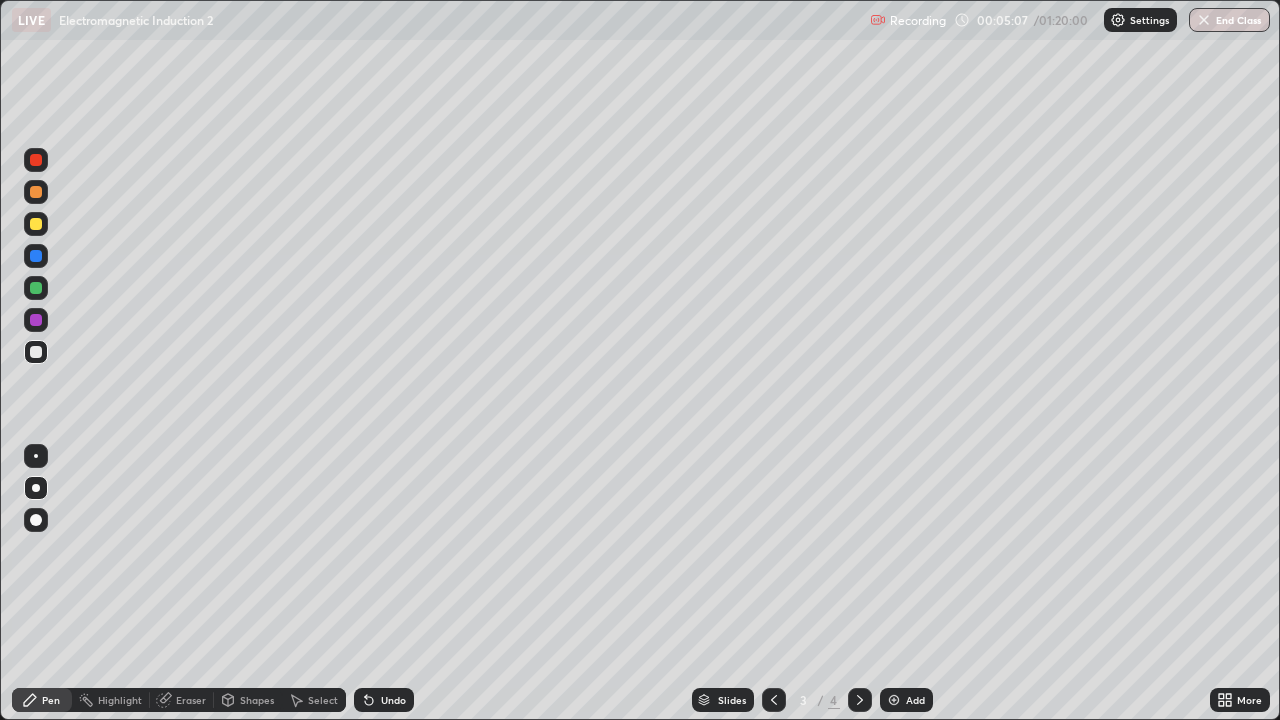 click on "Undo" at bounding box center (393, 700) 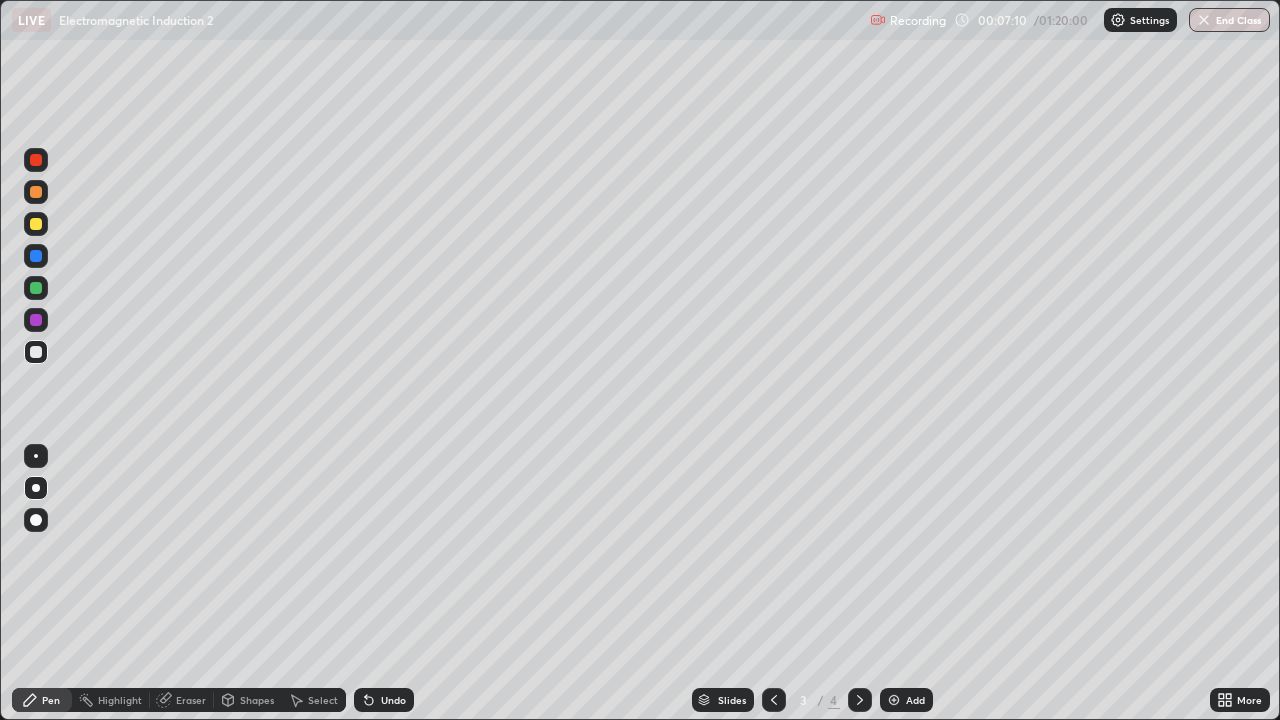 click 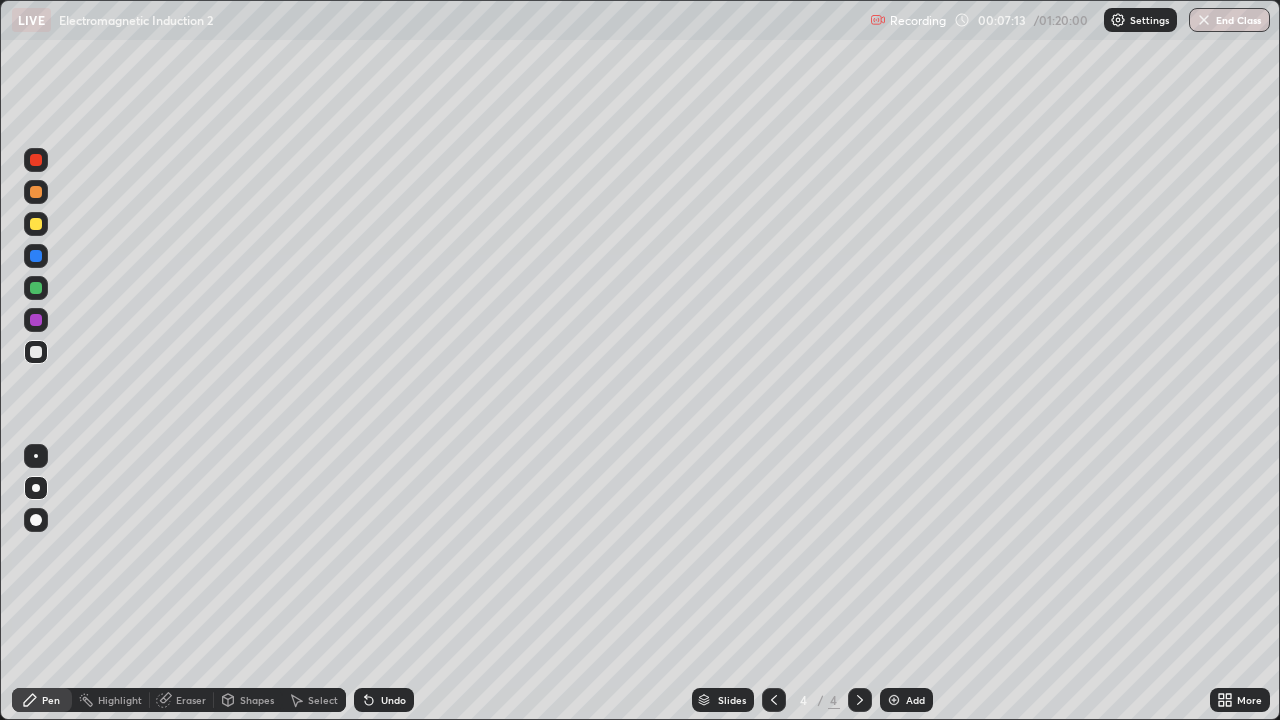 click at bounding box center (36, 192) 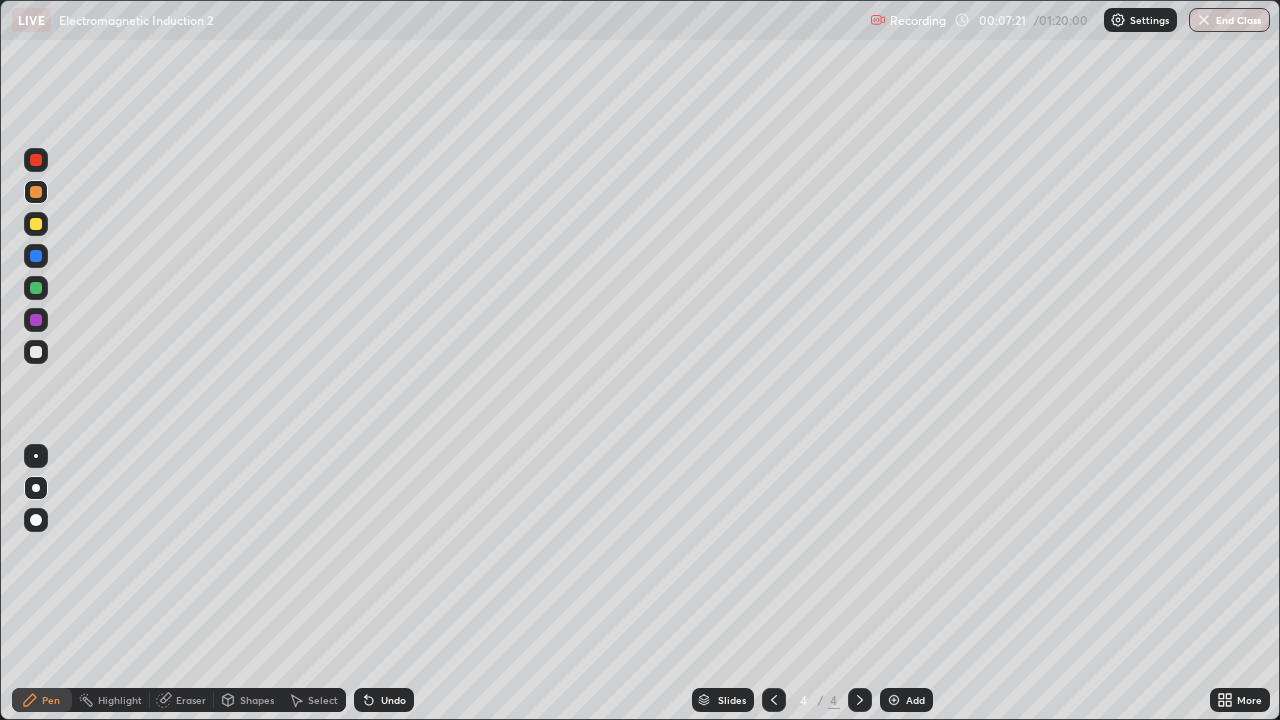 click at bounding box center [36, 352] 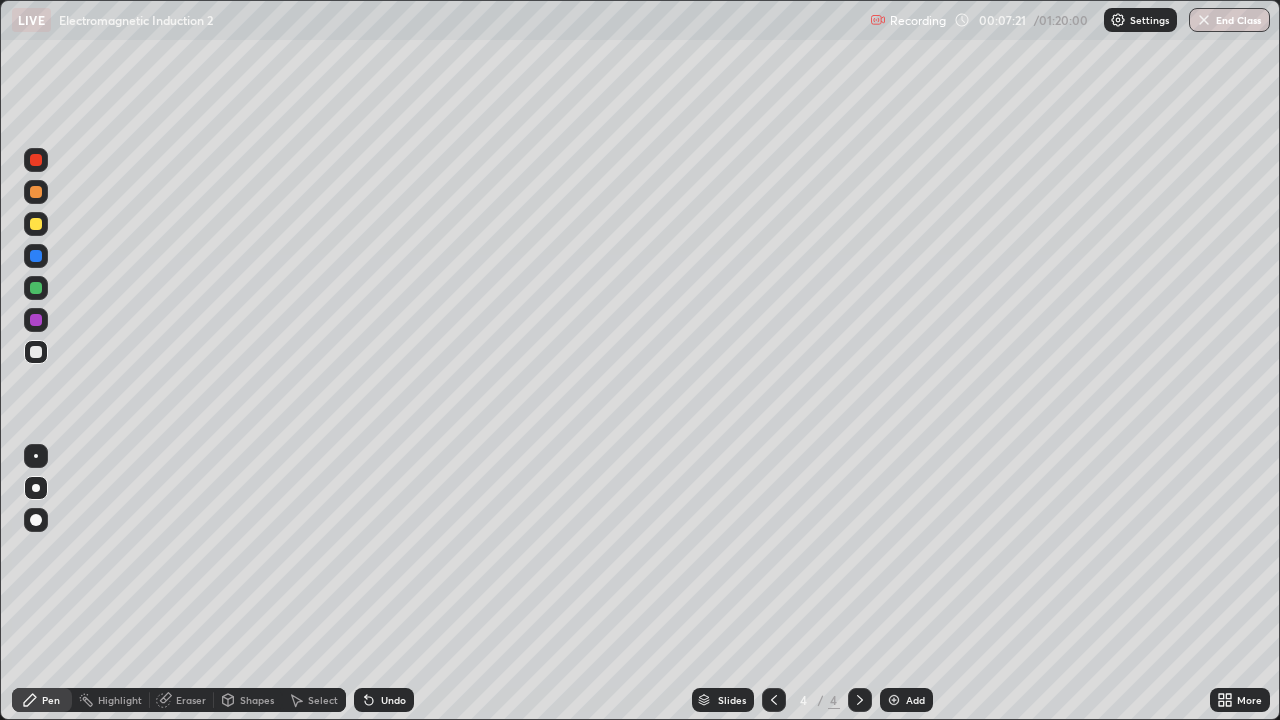 click at bounding box center (36, 456) 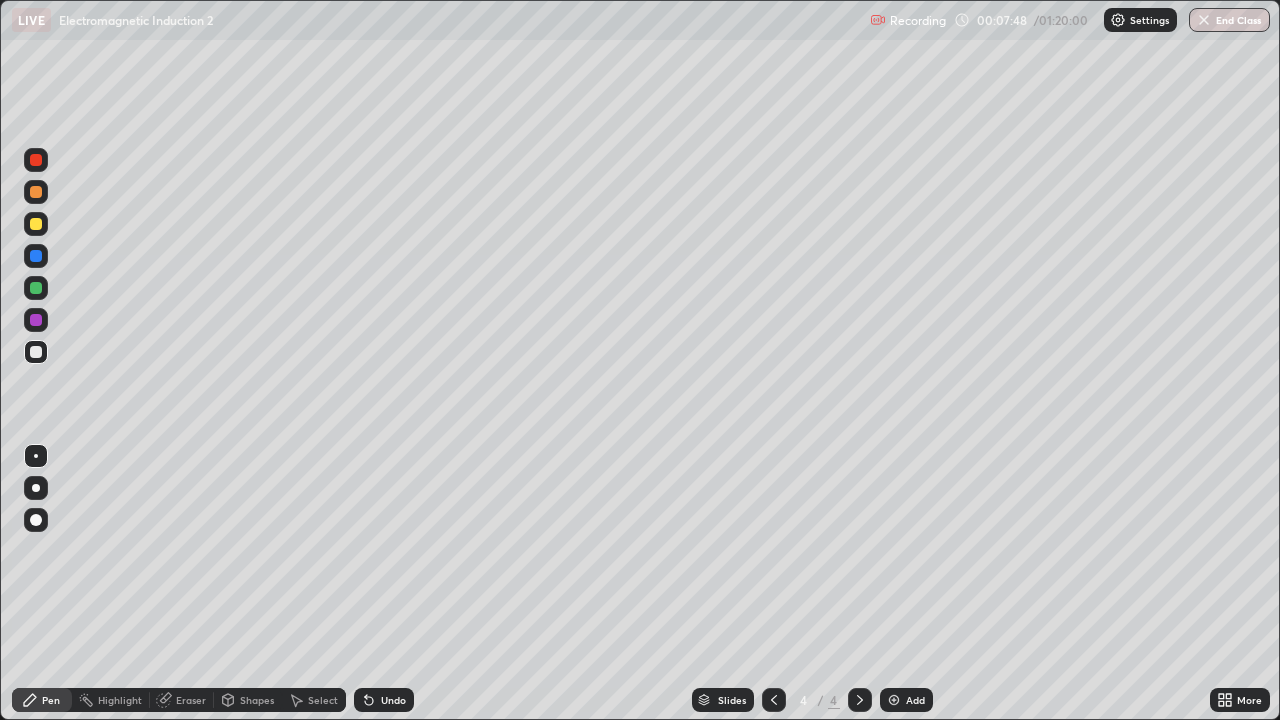 click on "Undo" at bounding box center [384, 700] 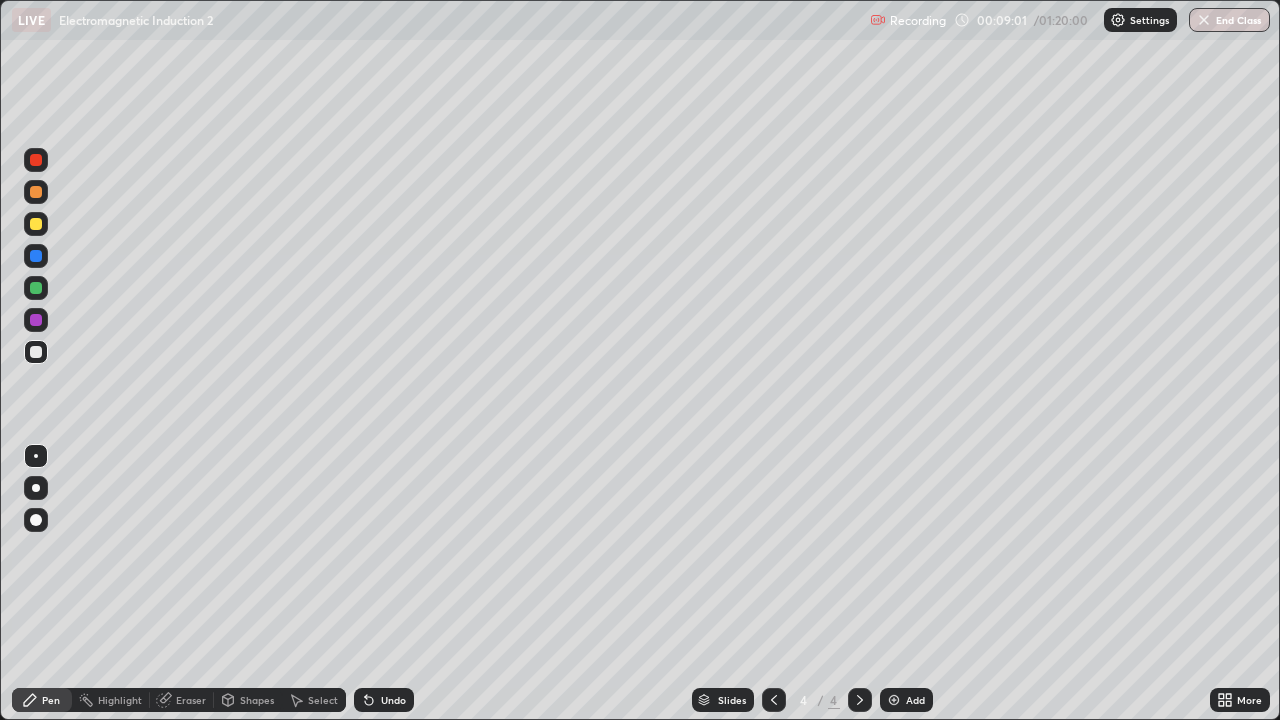 click on "Undo" at bounding box center [393, 700] 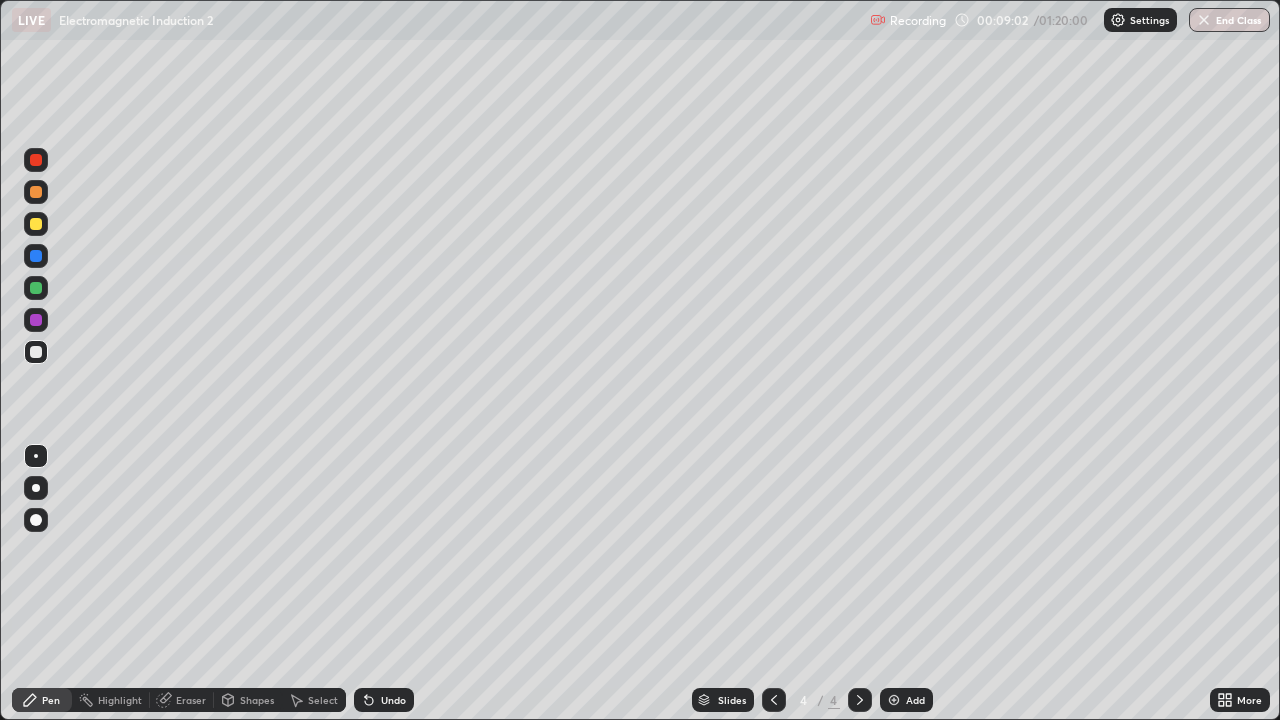 click on "Undo" at bounding box center [393, 700] 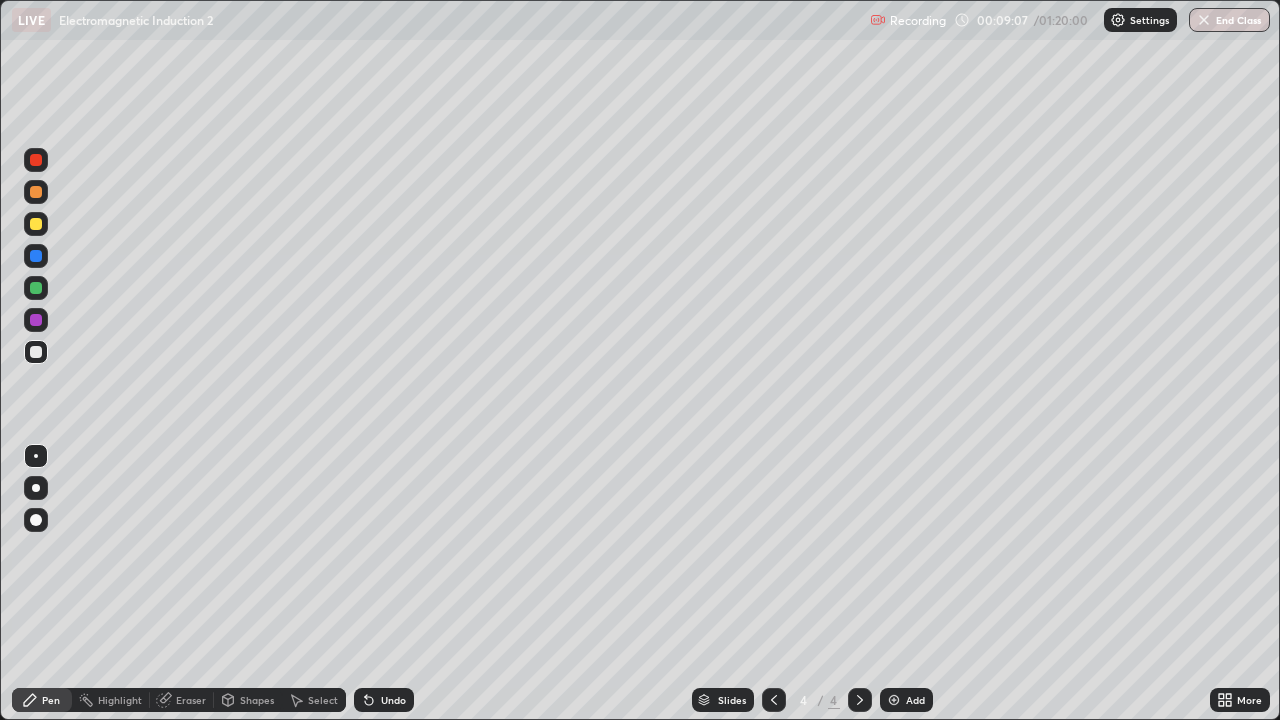 click on "Undo" at bounding box center (393, 700) 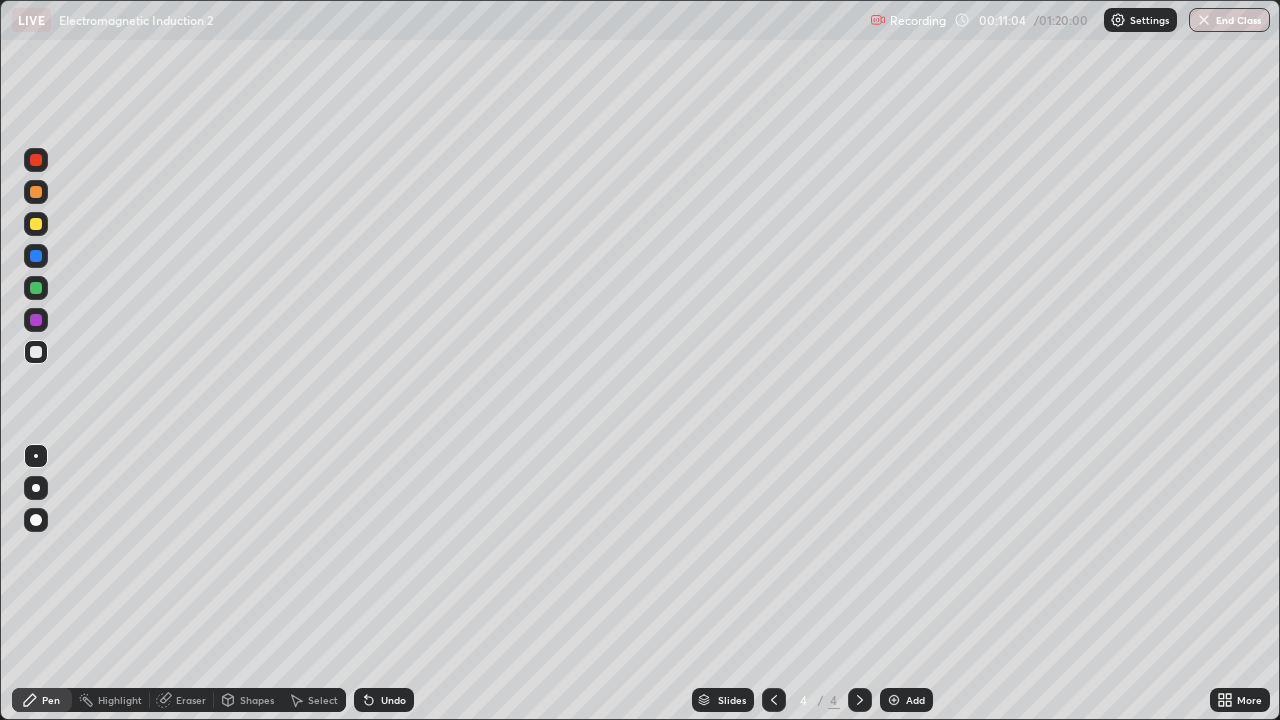 click on "Undo" at bounding box center [393, 700] 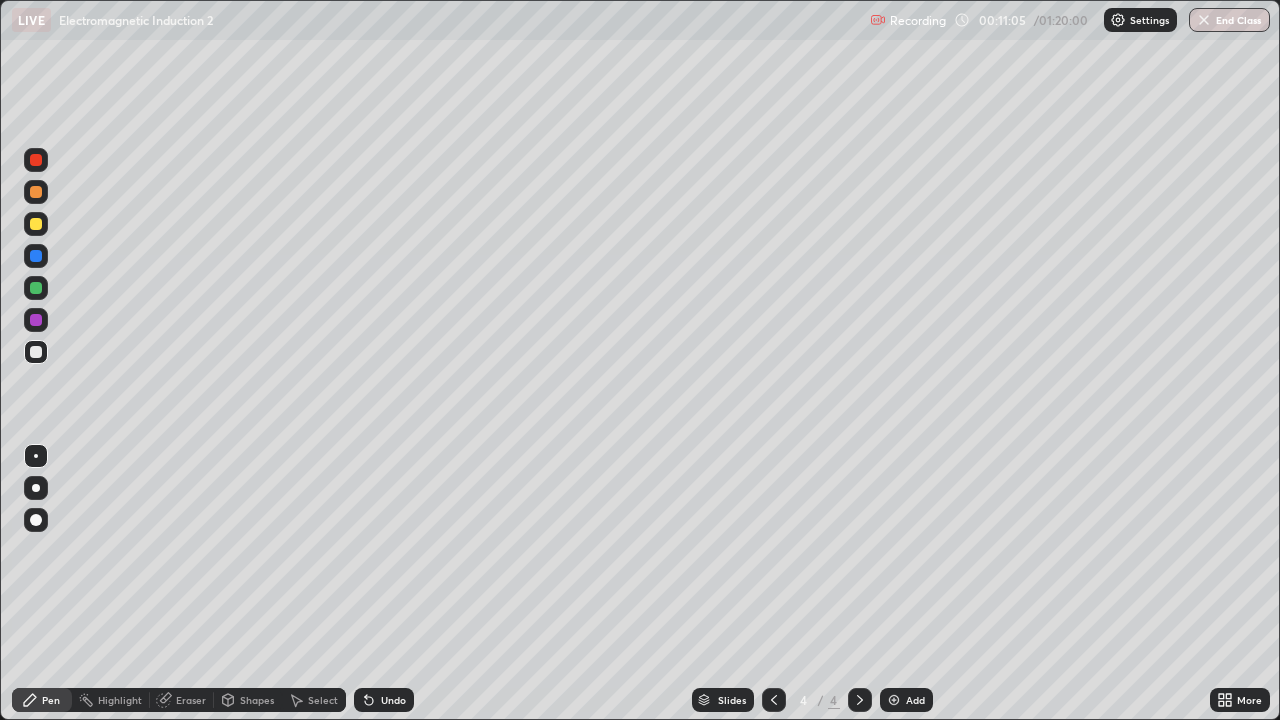 click on "Undo" at bounding box center [393, 700] 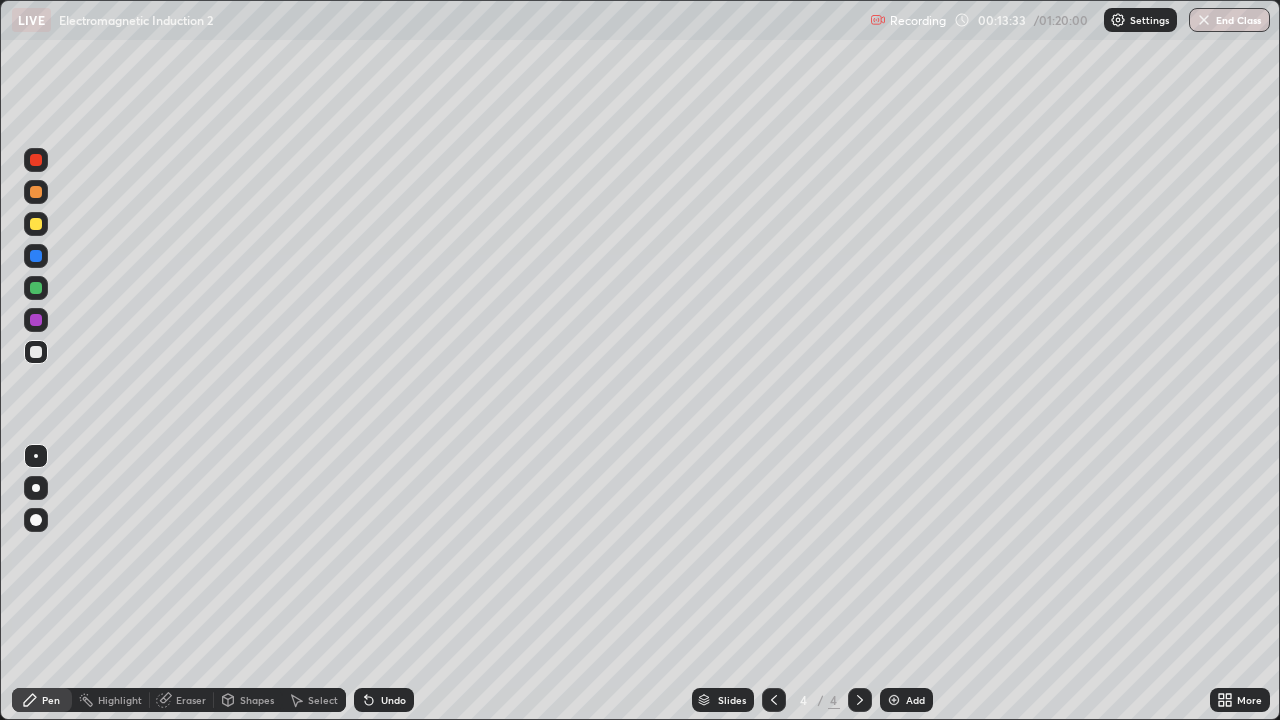 click on "Undo" at bounding box center (384, 700) 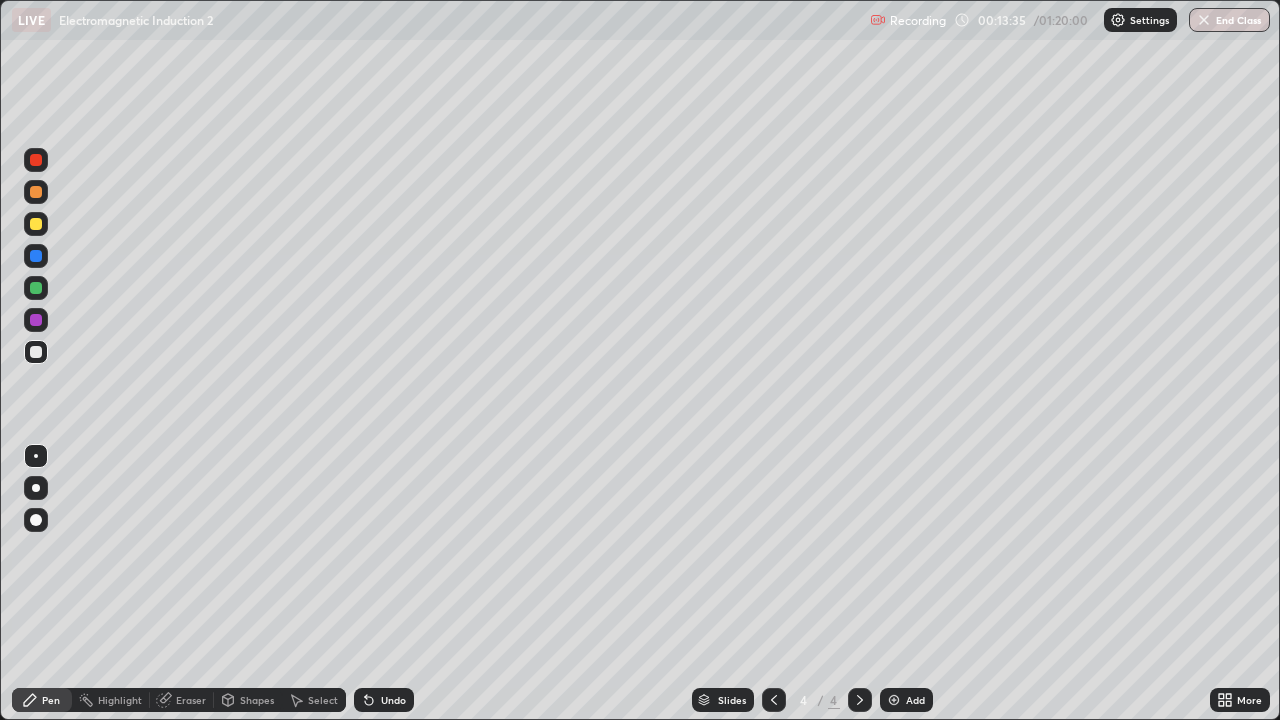 click on "Undo" at bounding box center (393, 700) 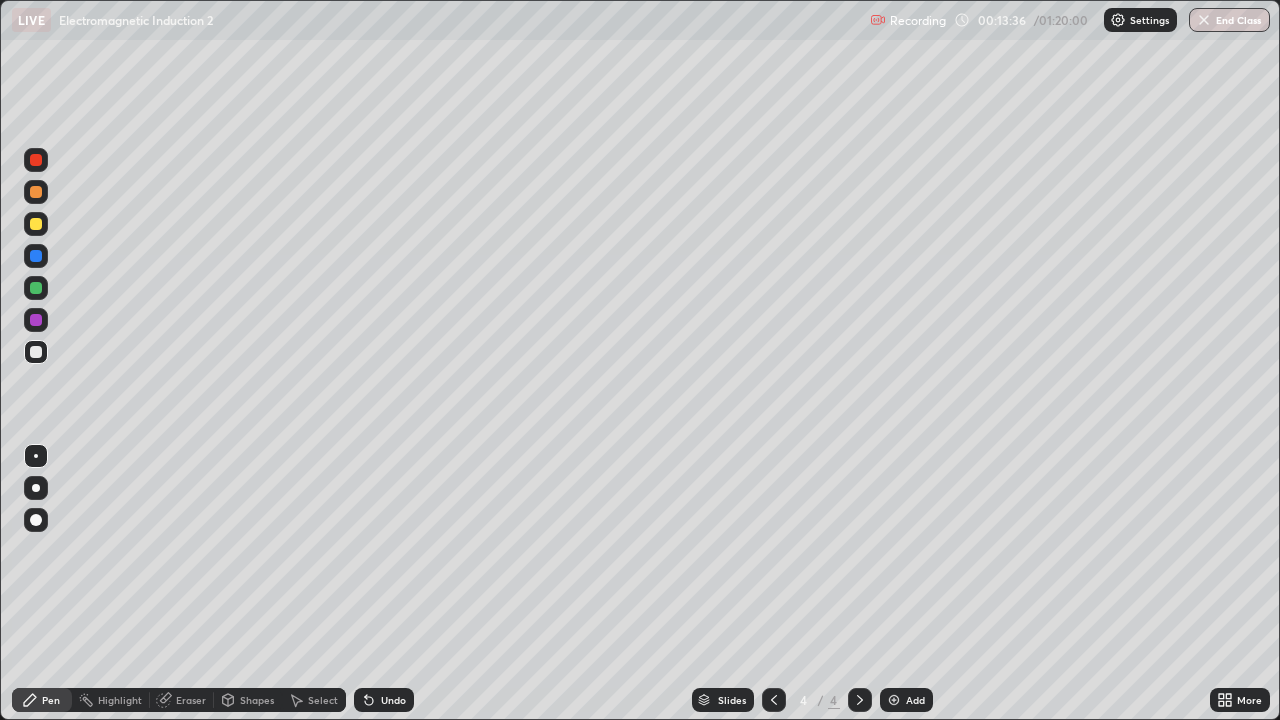 click on "Undo" at bounding box center (393, 700) 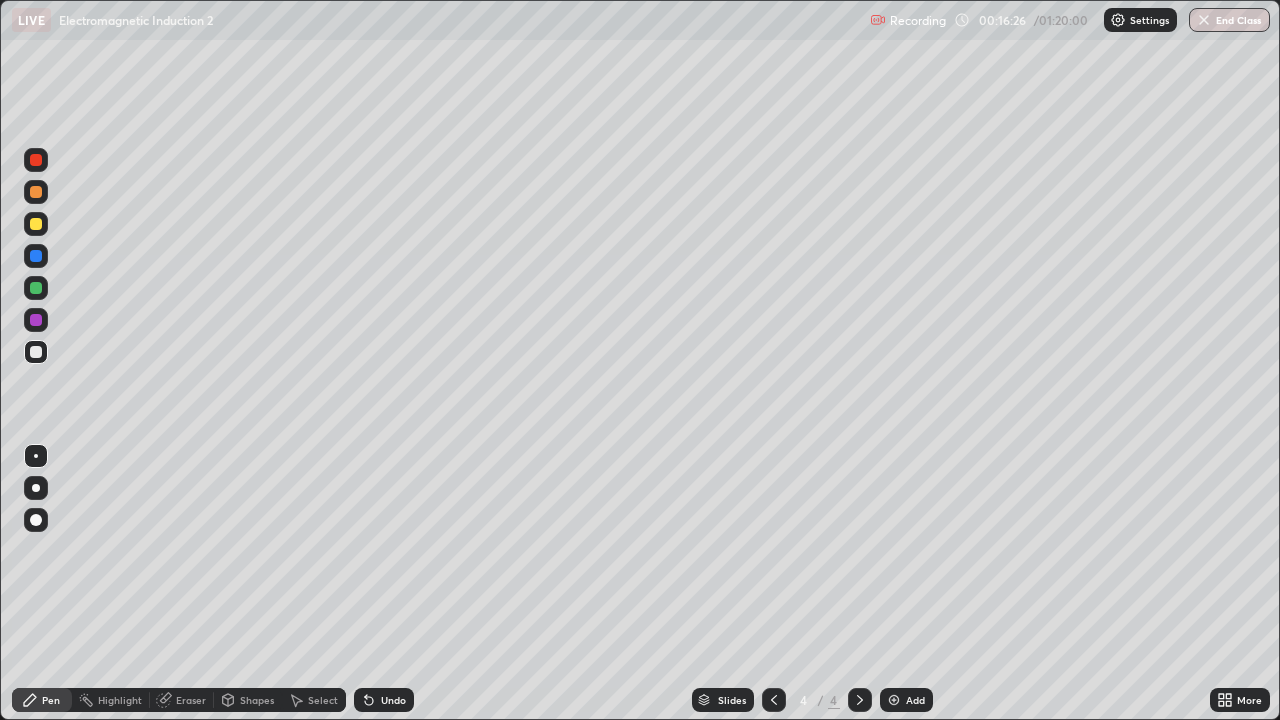 click on "Add" at bounding box center [915, 700] 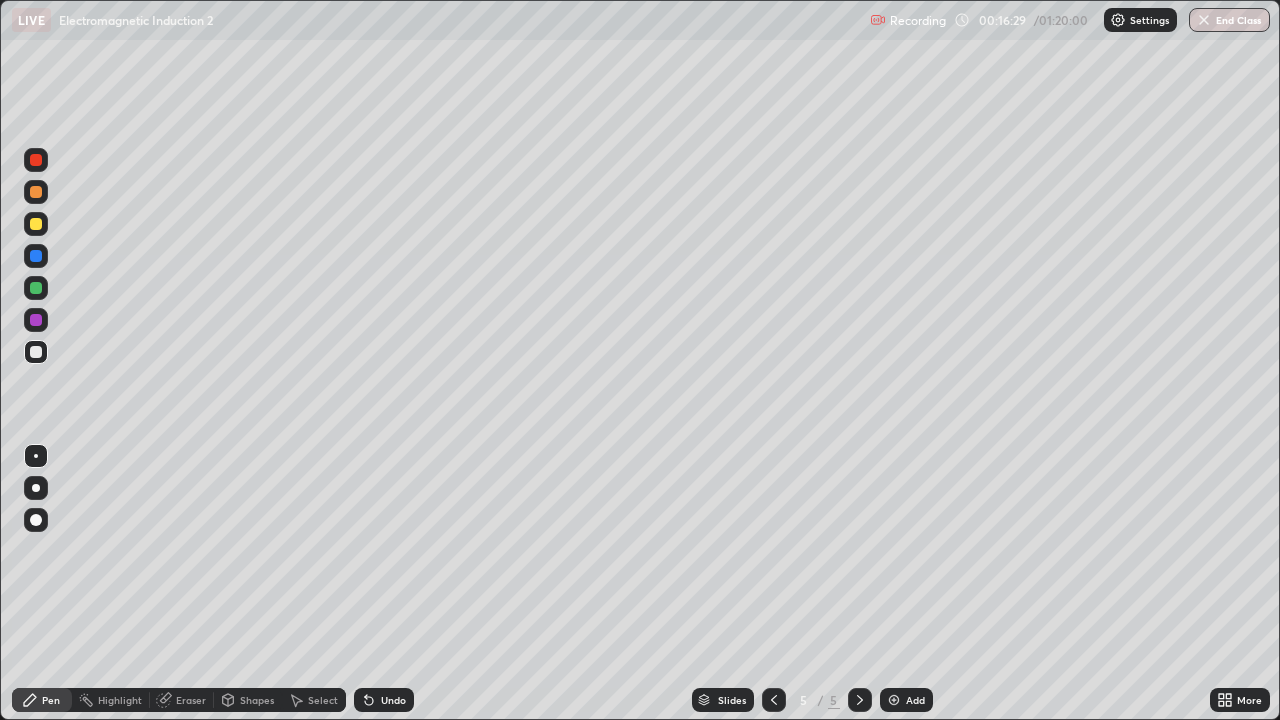 click at bounding box center [36, 224] 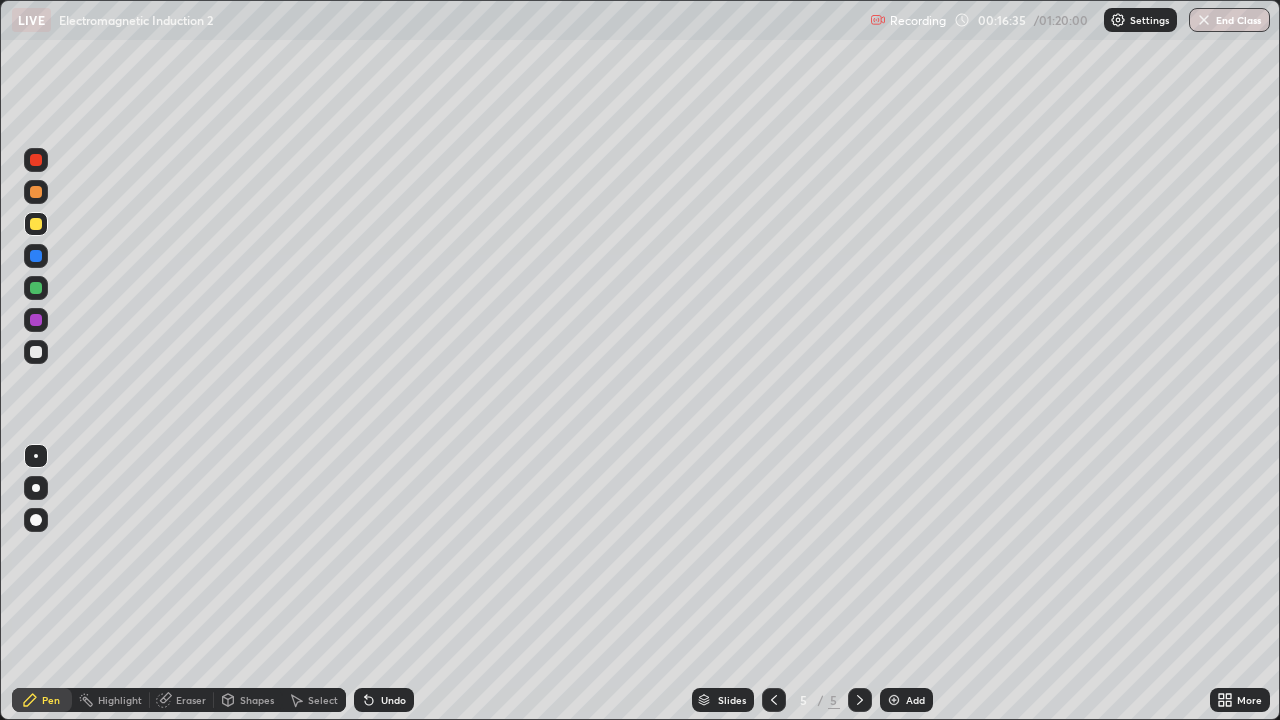 click on "Select" at bounding box center [323, 700] 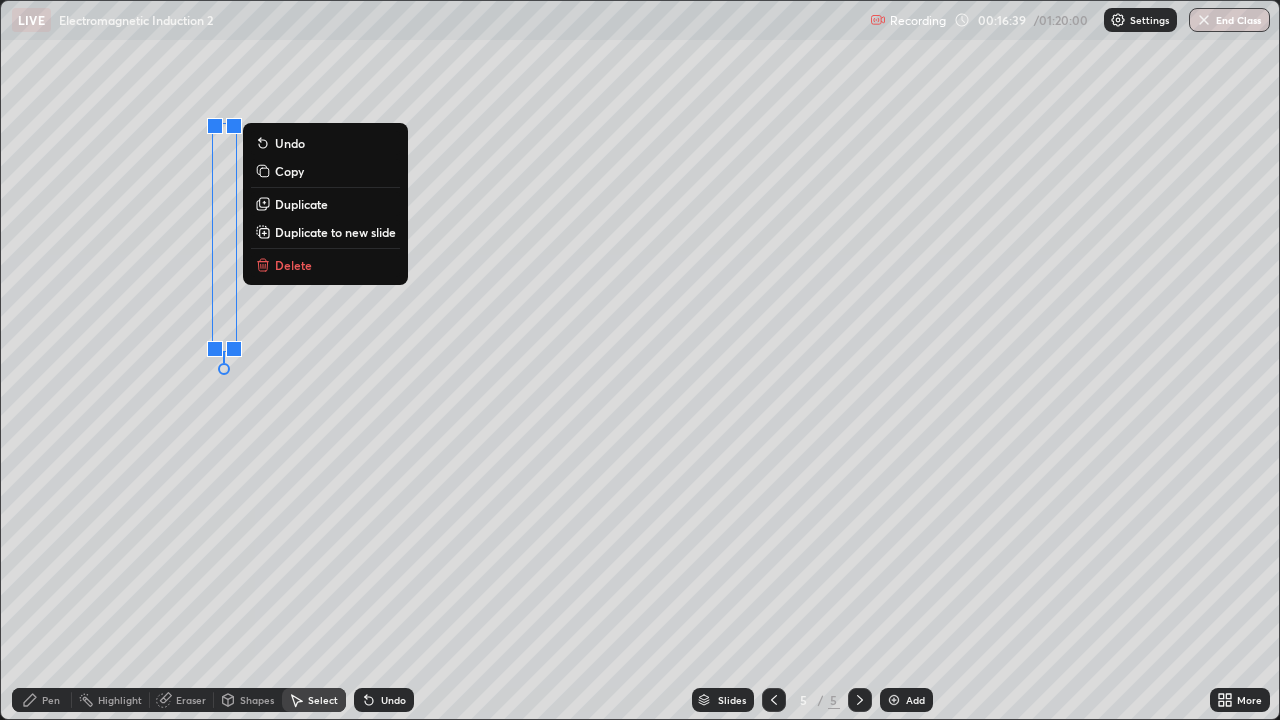 click on "Duplicate" at bounding box center (301, 204) 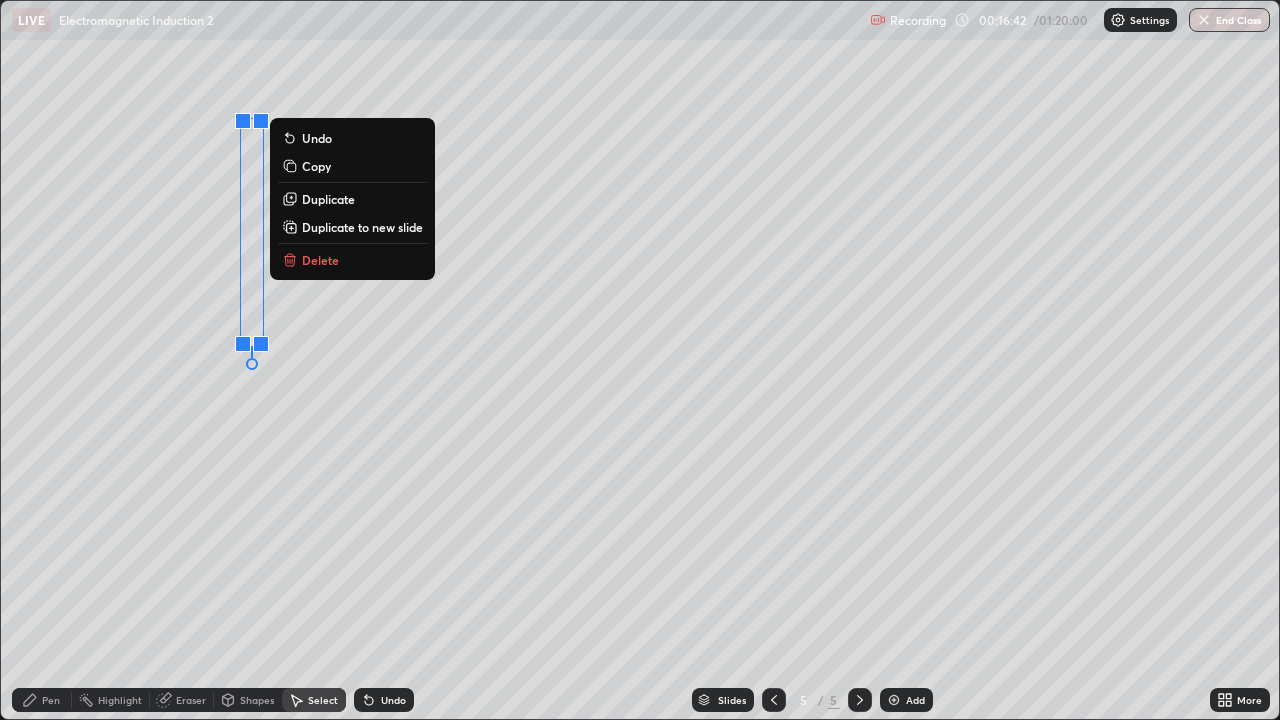 click on "Duplicate" at bounding box center (328, 199) 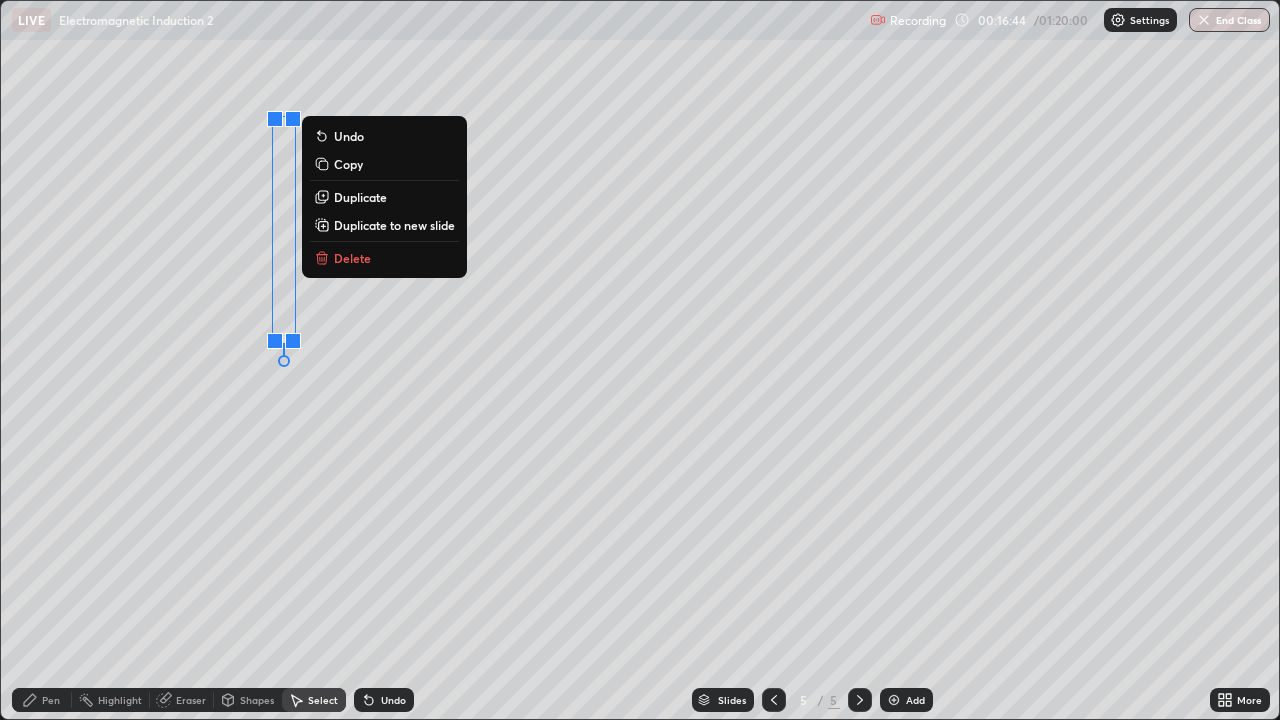 click on "Duplicate" at bounding box center [360, 197] 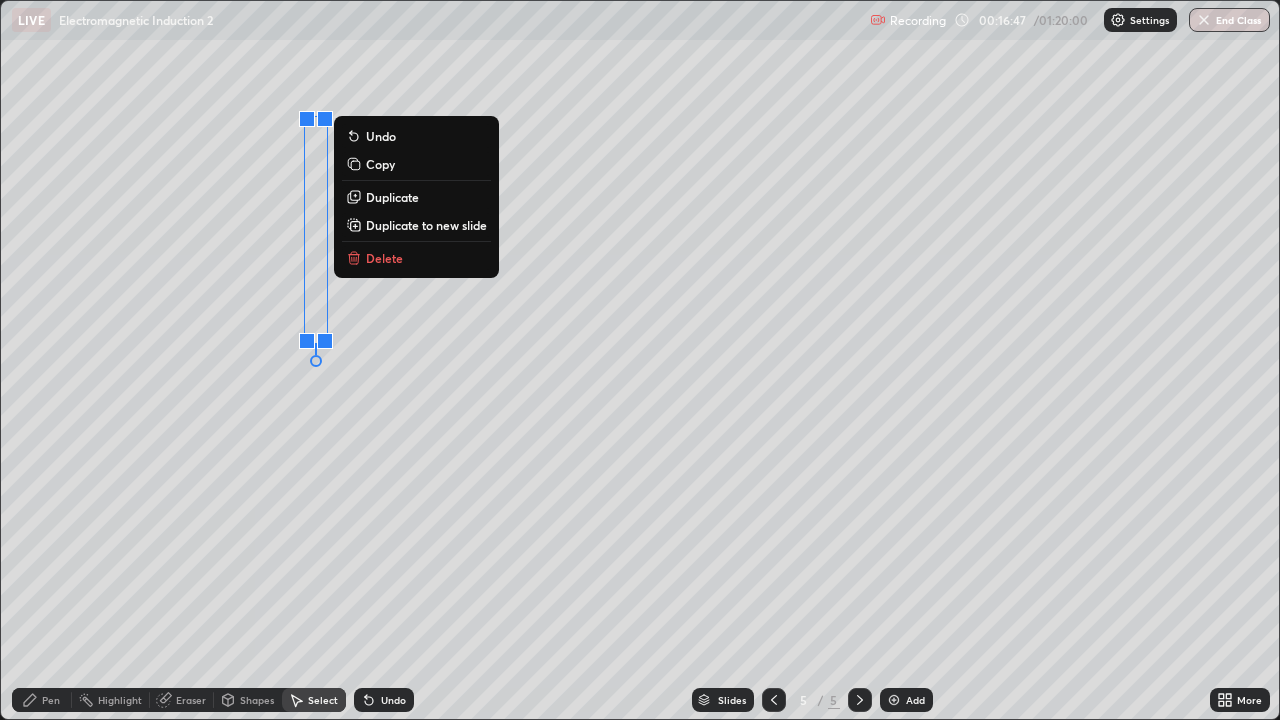 click on "Duplicate to new slide" at bounding box center [426, 225] 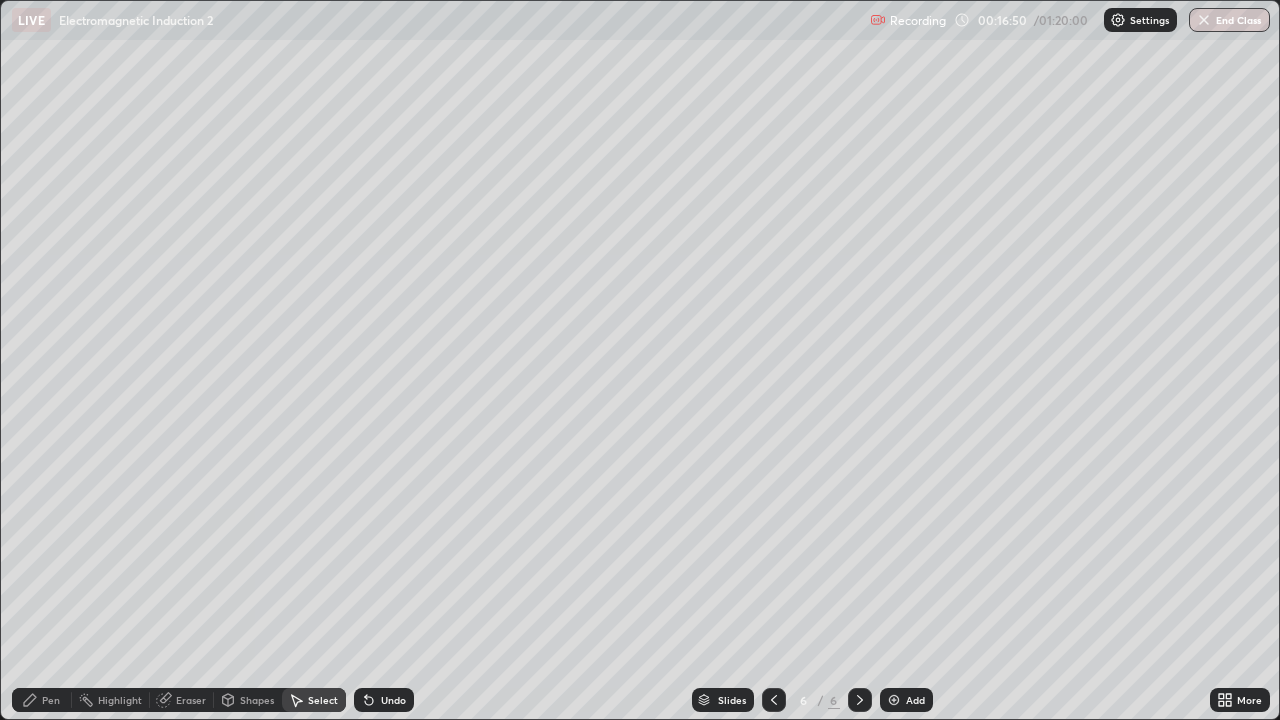 click on "Undo" at bounding box center [393, 700] 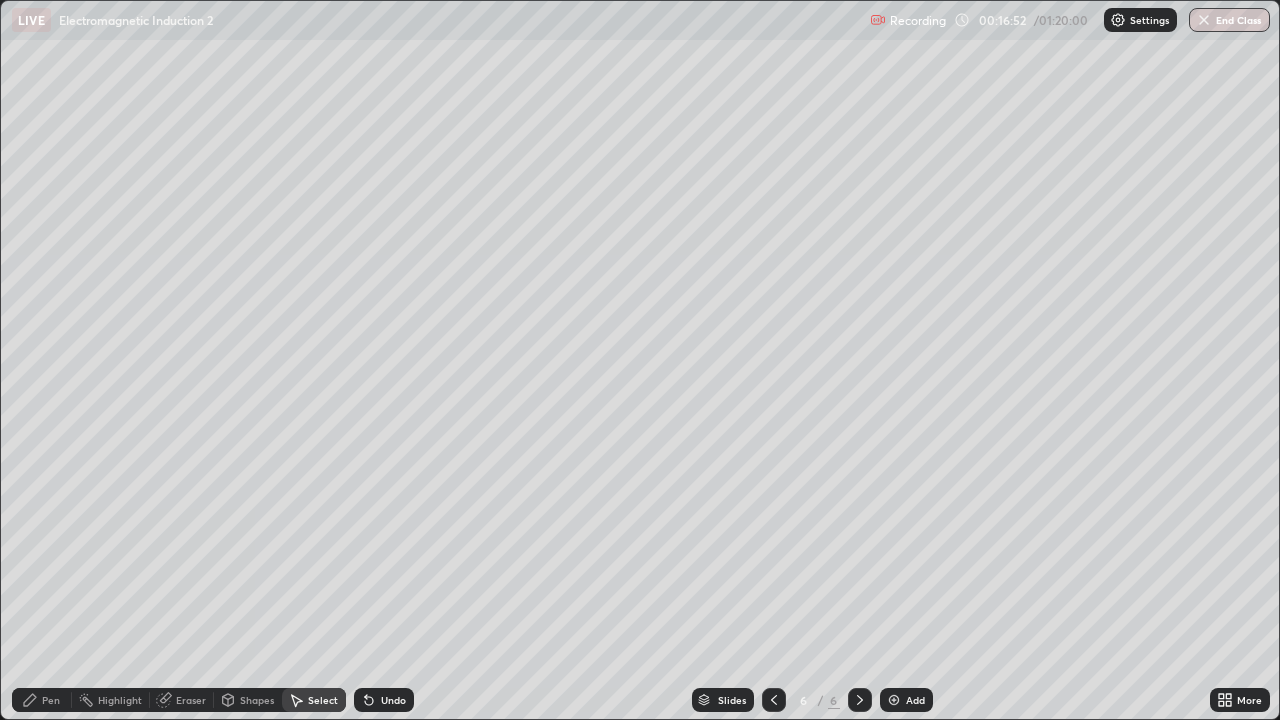 click on "Undo" at bounding box center [384, 700] 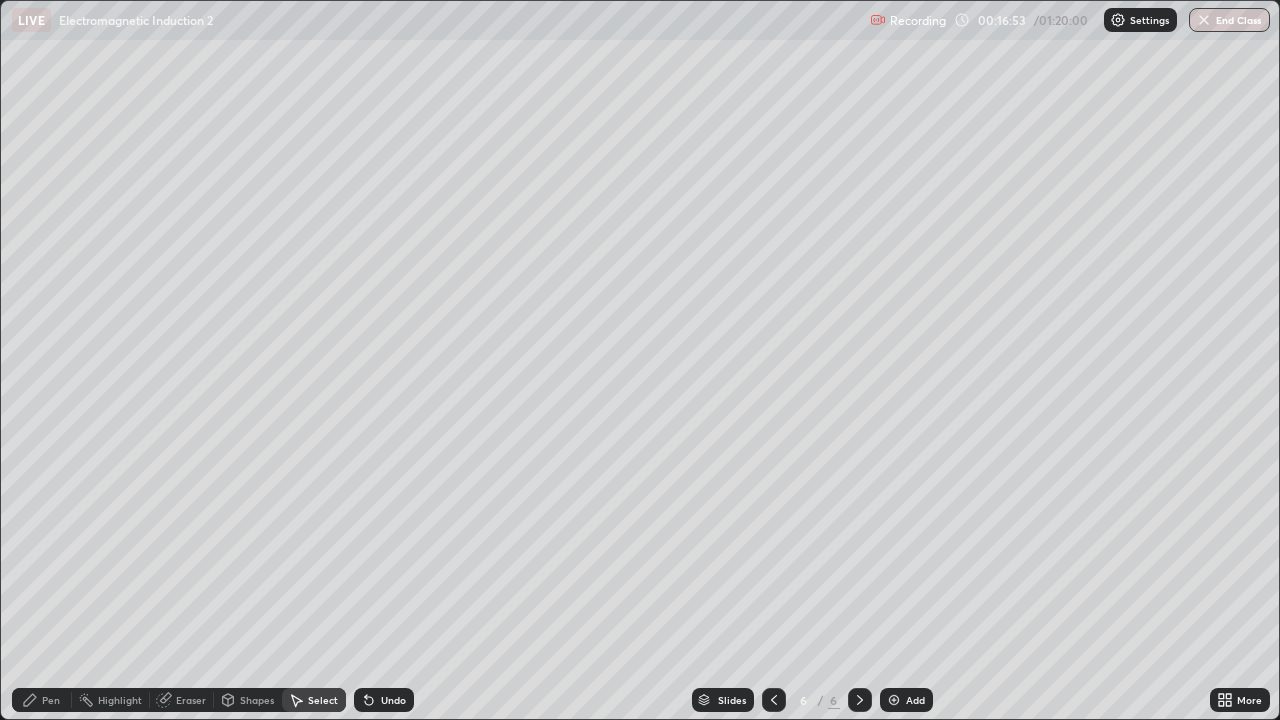 click 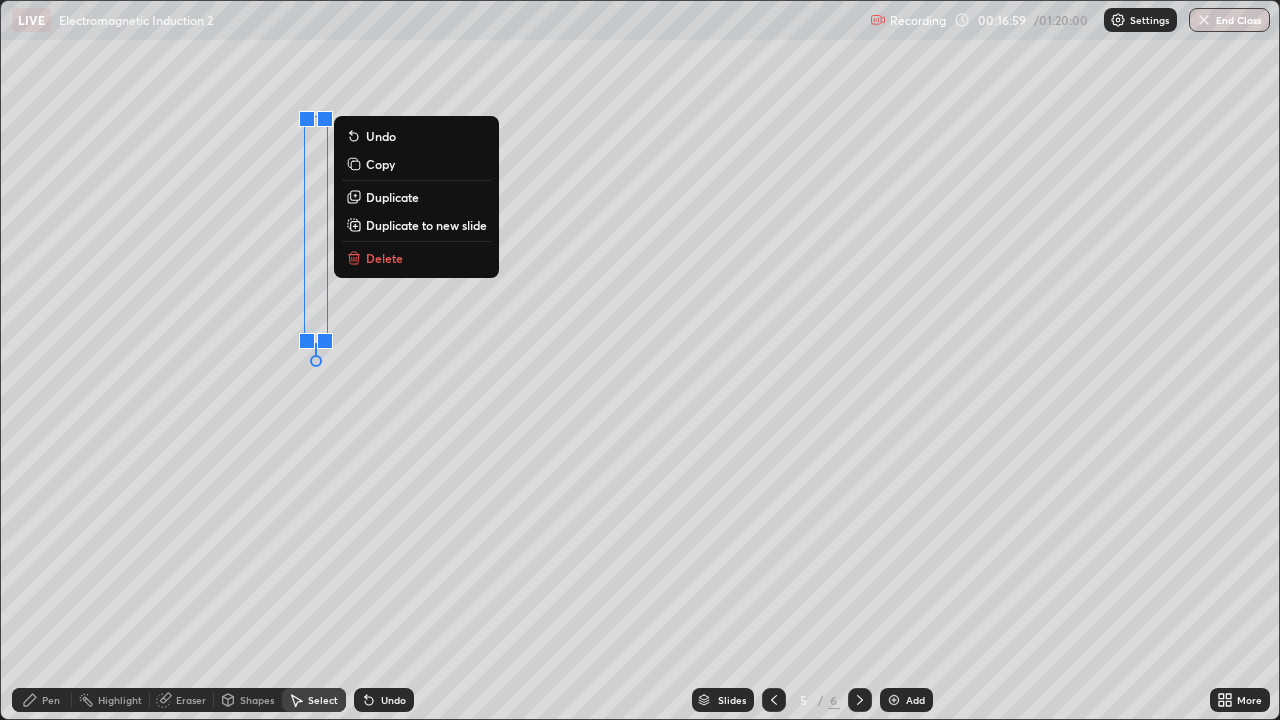 click on "Duplicate" at bounding box center (392, 197) 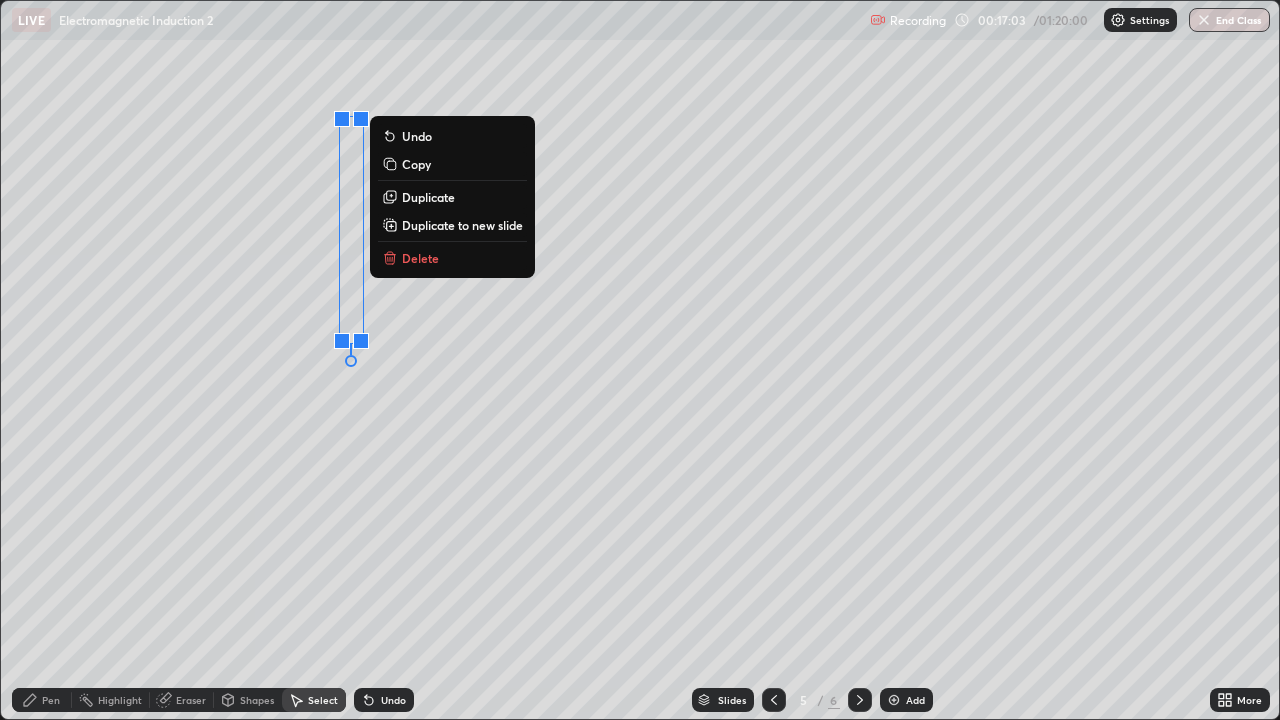click on "Duplicate" at bounding box center [428, 197] 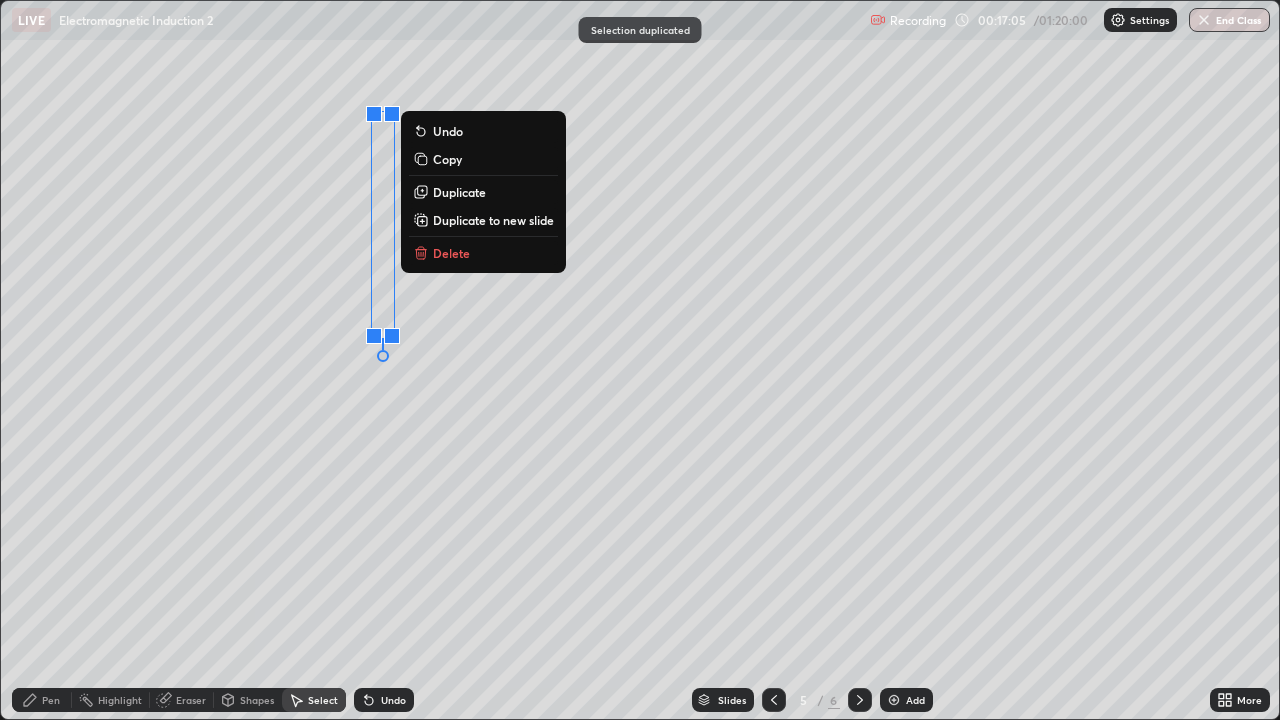 click on "Duplicate" at bounding box center (459, 192) 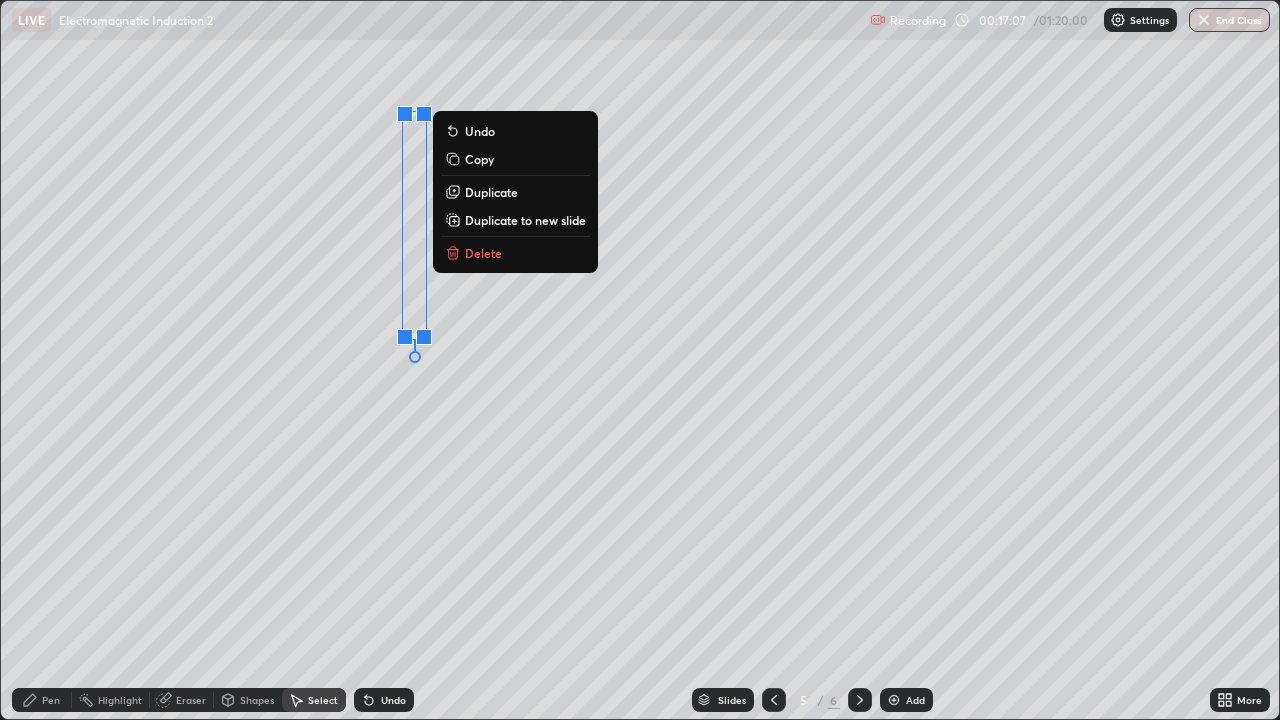 click on "Duplicate" at bounding box center (491, 192) 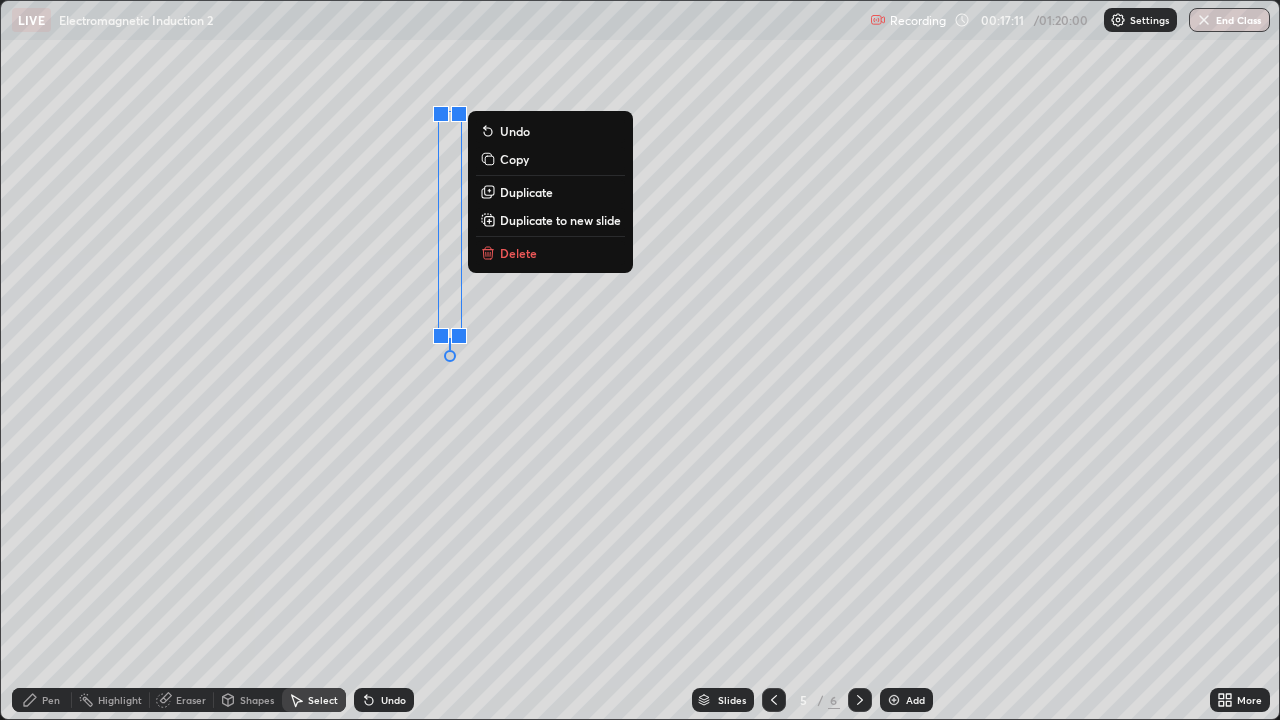 click on "0 ° Undo Copy Duplicate Duplicate to new slide Delete" at bounding box center [640, 360] 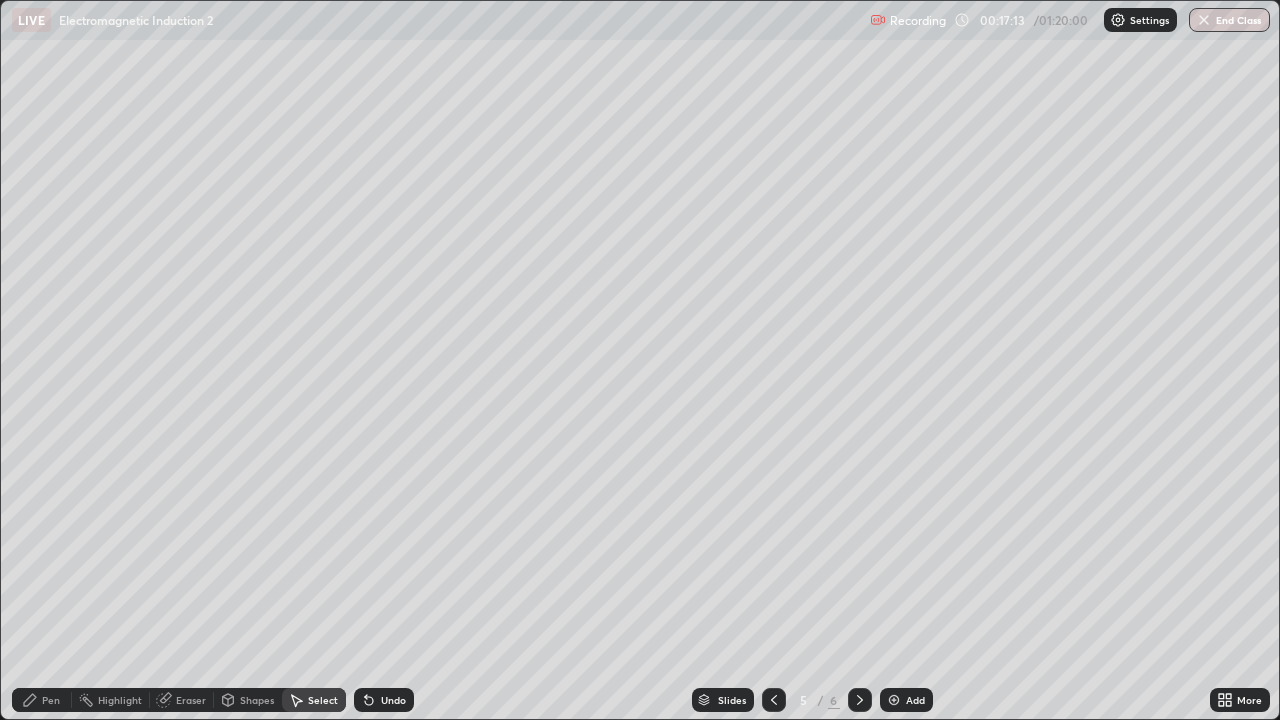 click on "Pen" at bounding box center (51, 700) 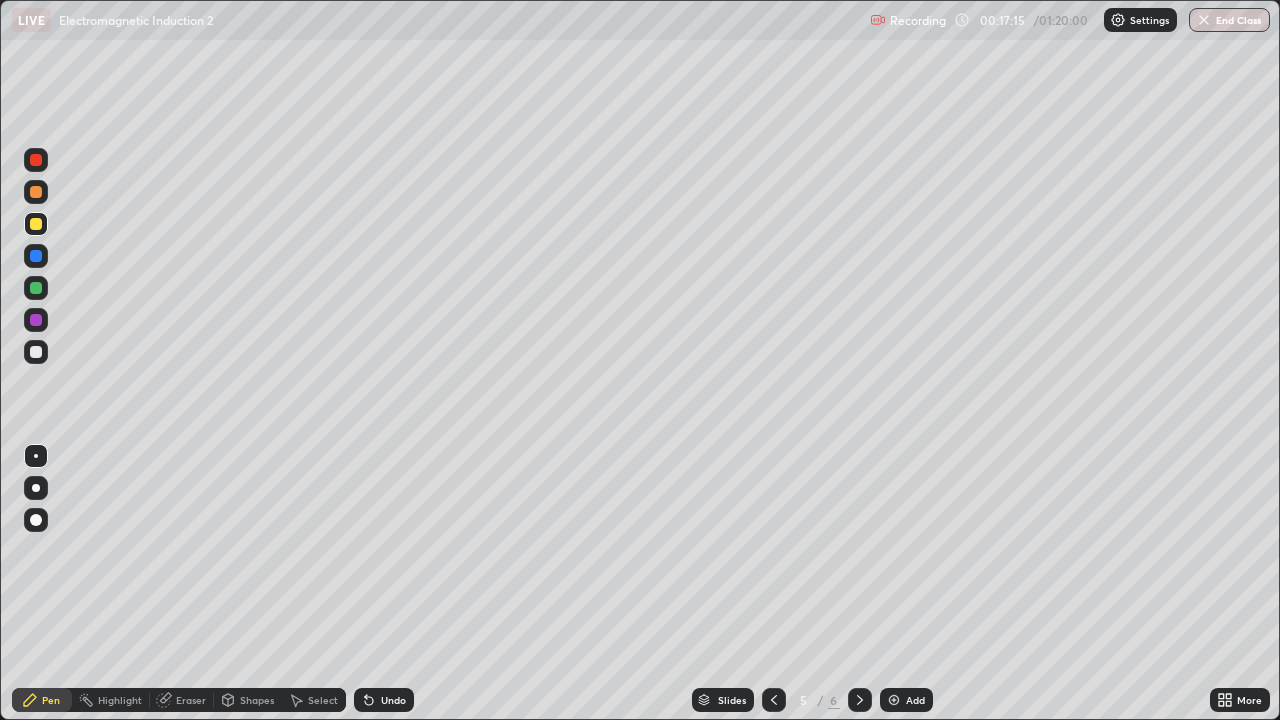 click at bounding box center (36, 160) 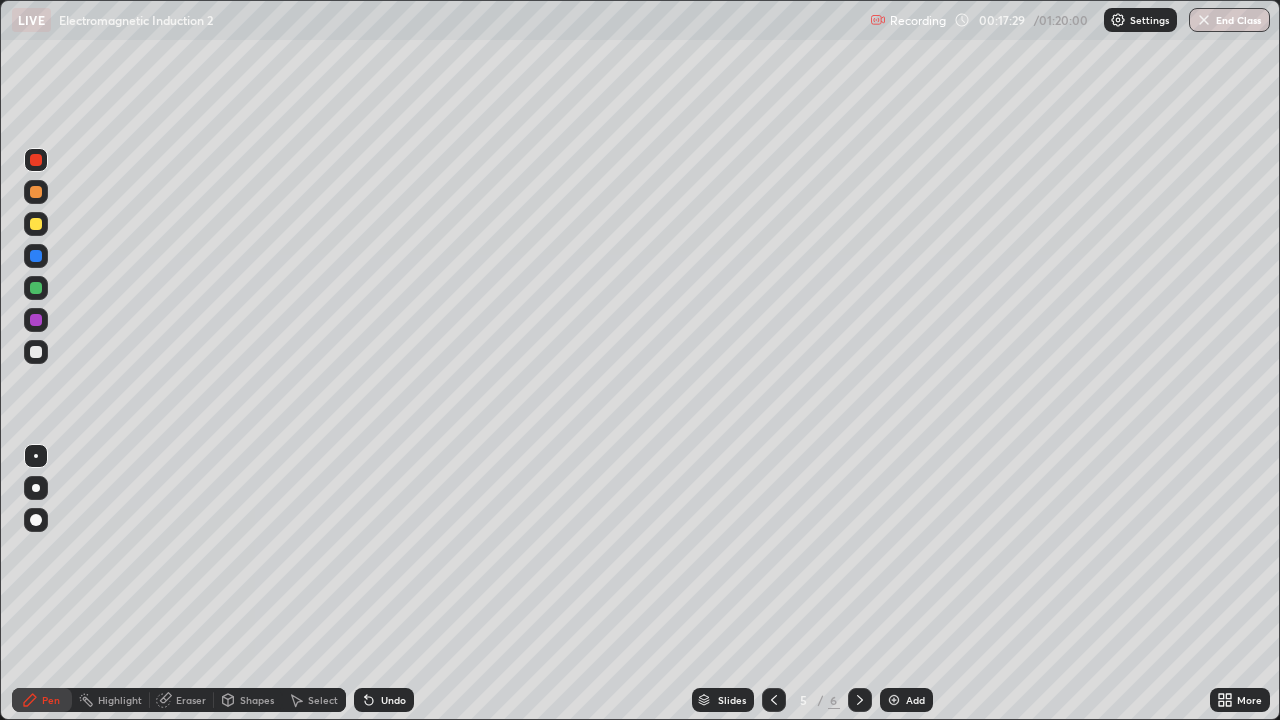 click at bounding box center [36, 288] 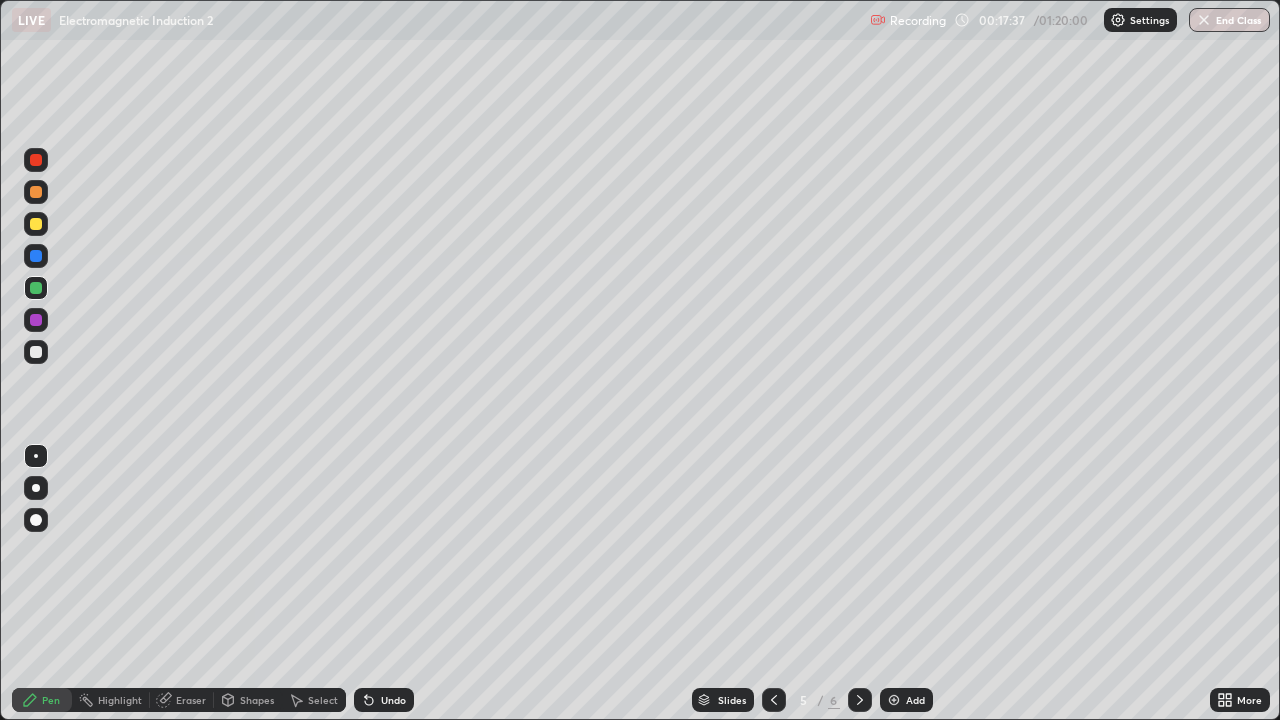 click on "Undo" at bounding box center (393, 700) 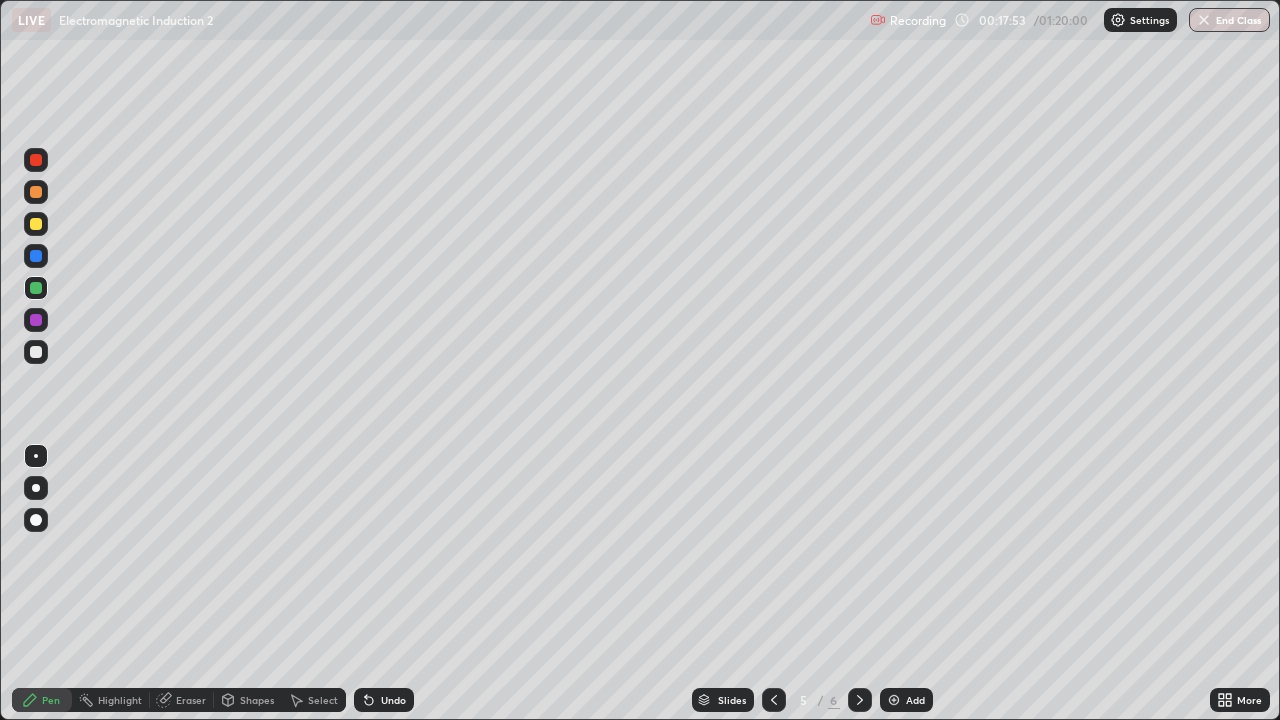 click on "Undo" at bounding box center (384, 700) 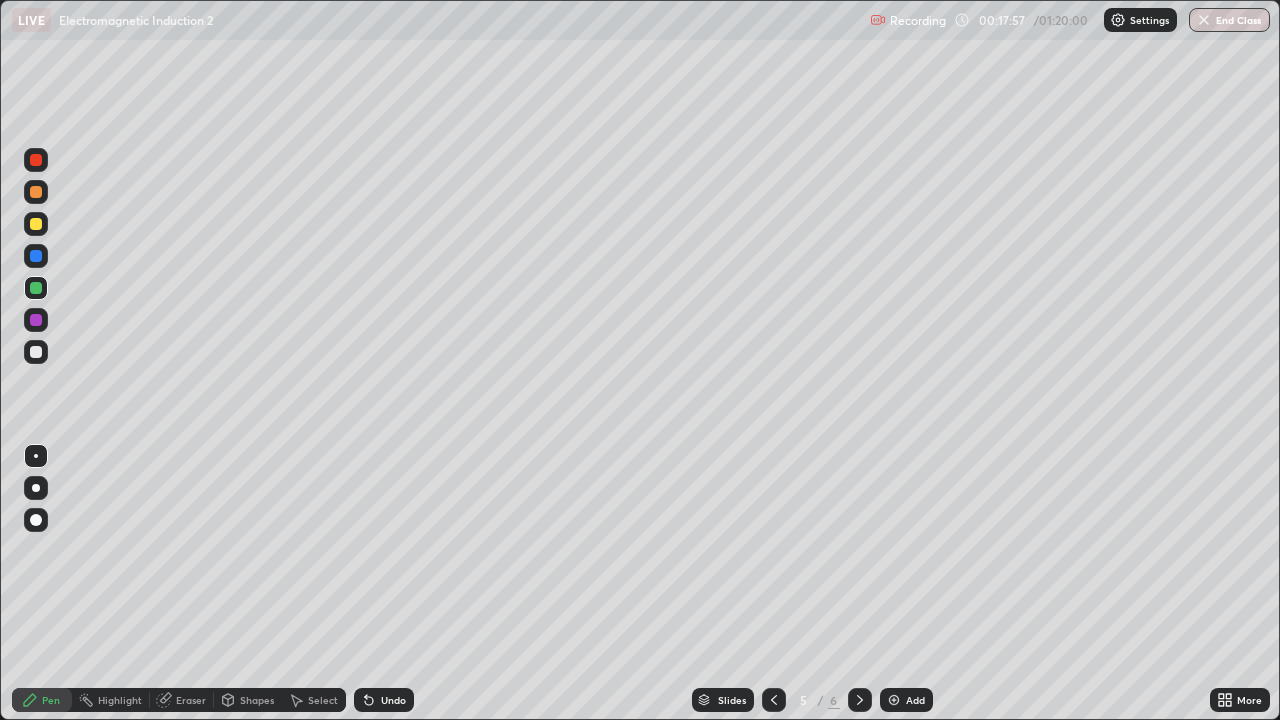 click at bounding box center (36, 192) 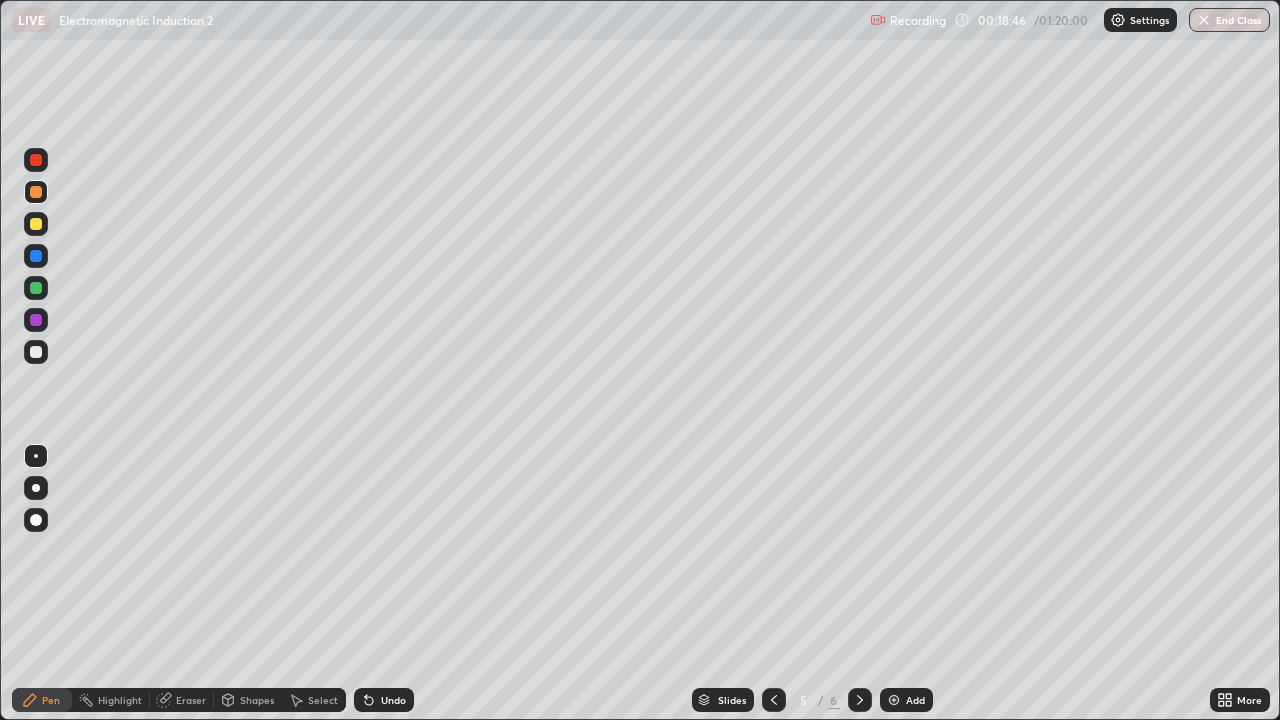 click on "Eraser" at bounding box center [191, 700] 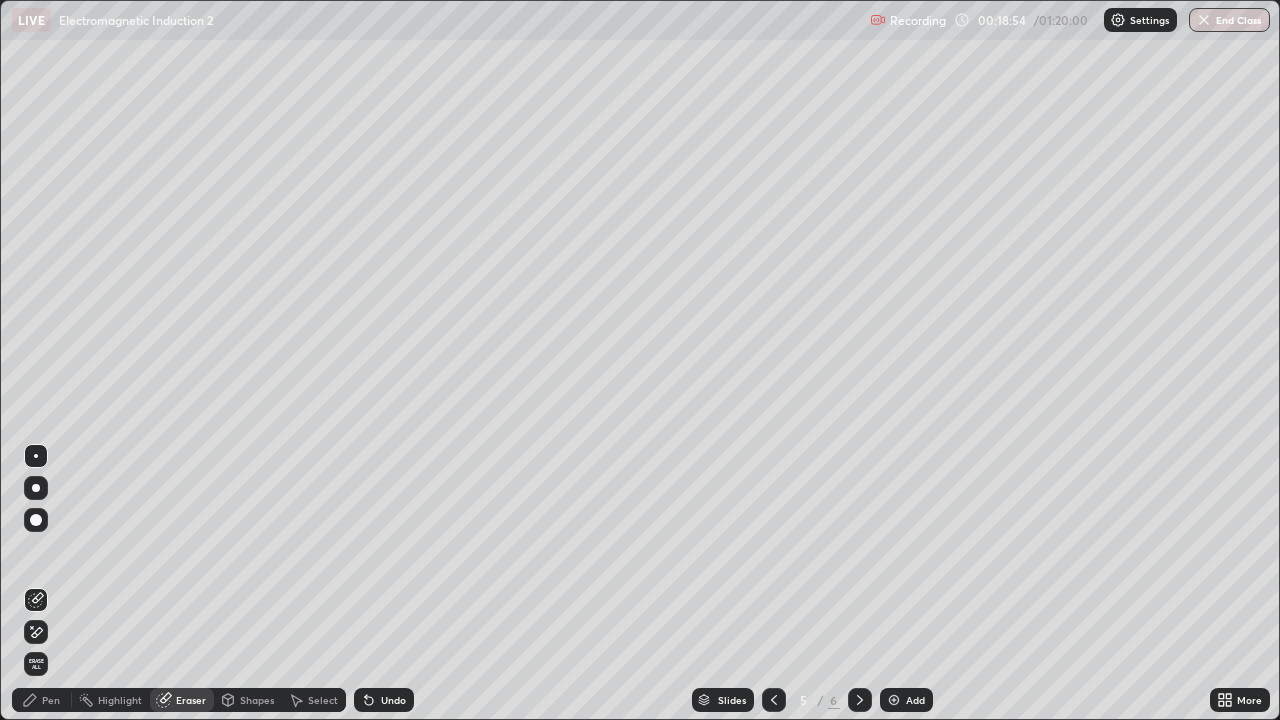 click on "Pen" at bounding box center [51, 700] 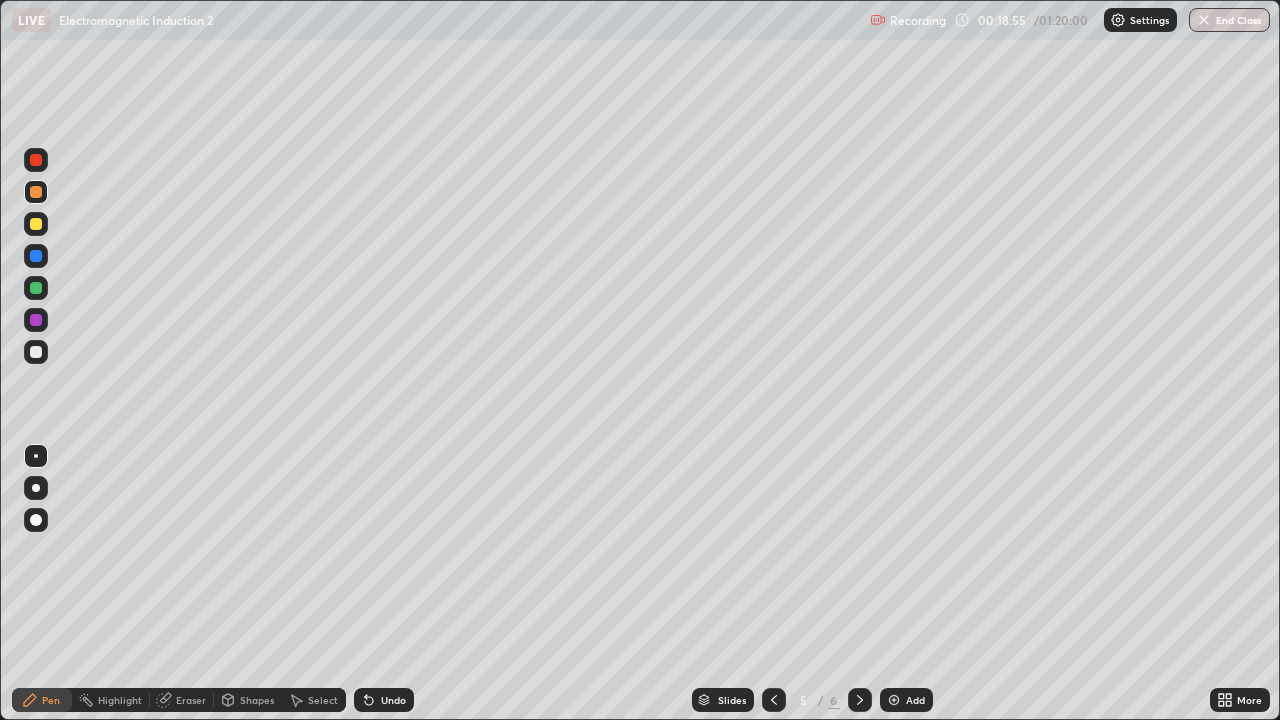 click at bounding box center [36, 160] 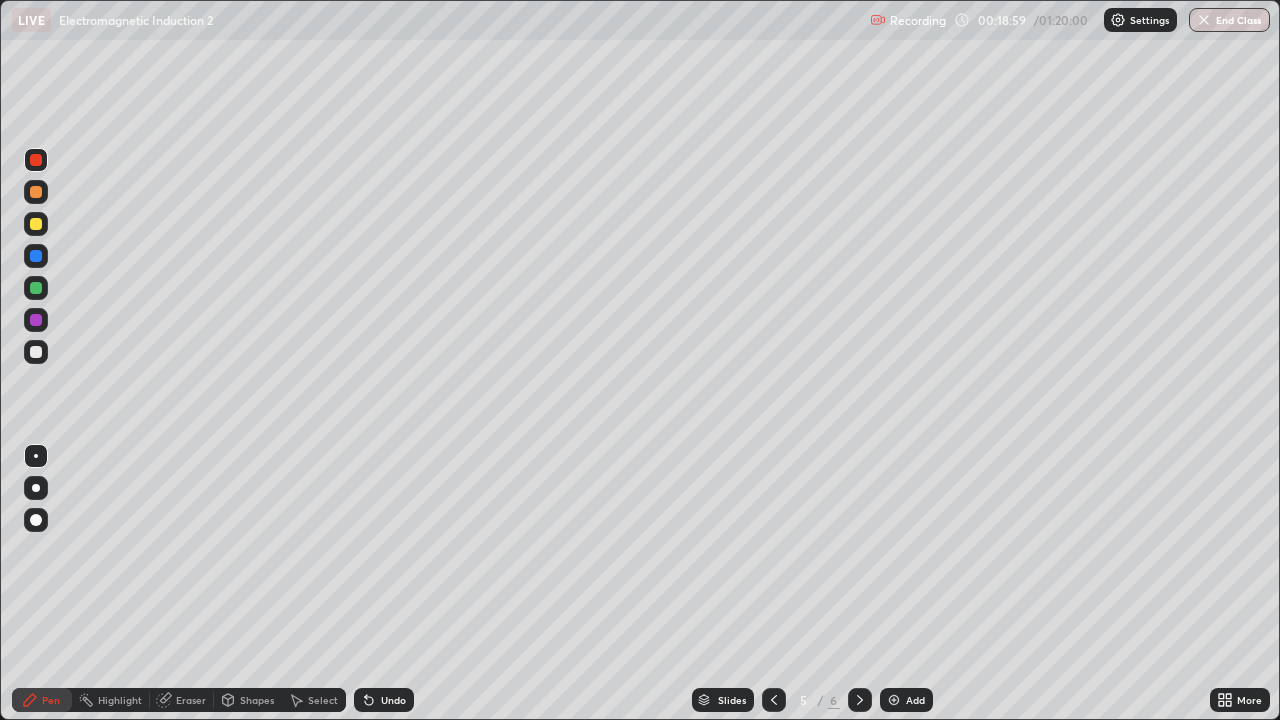 click at bounding box center (36, 288) 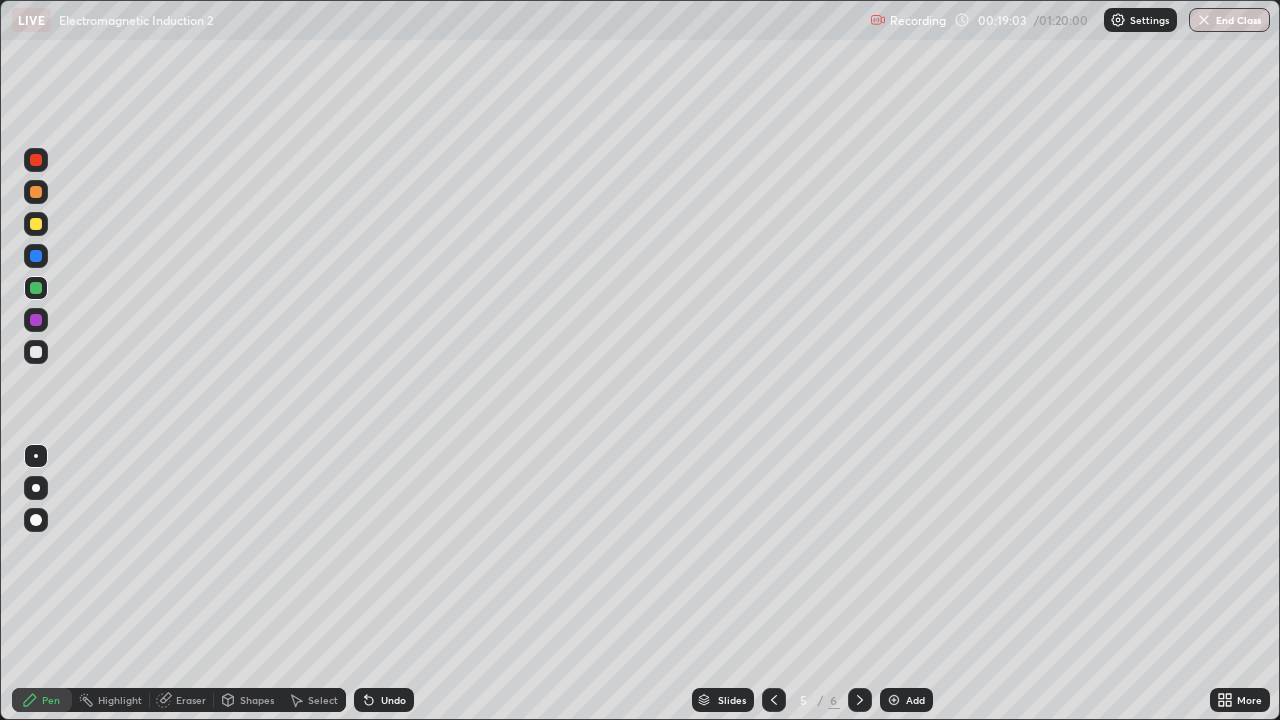 click at bounding box center (36, 224) 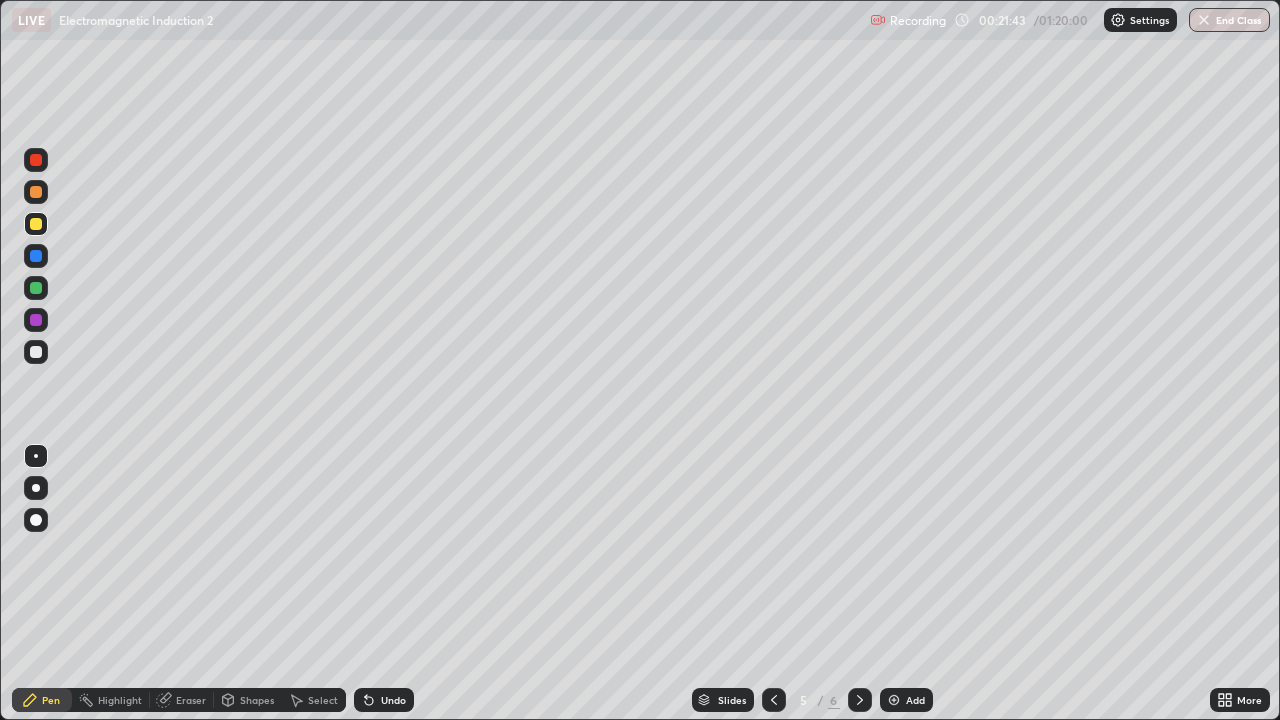 click at bounding box center [36, 320] 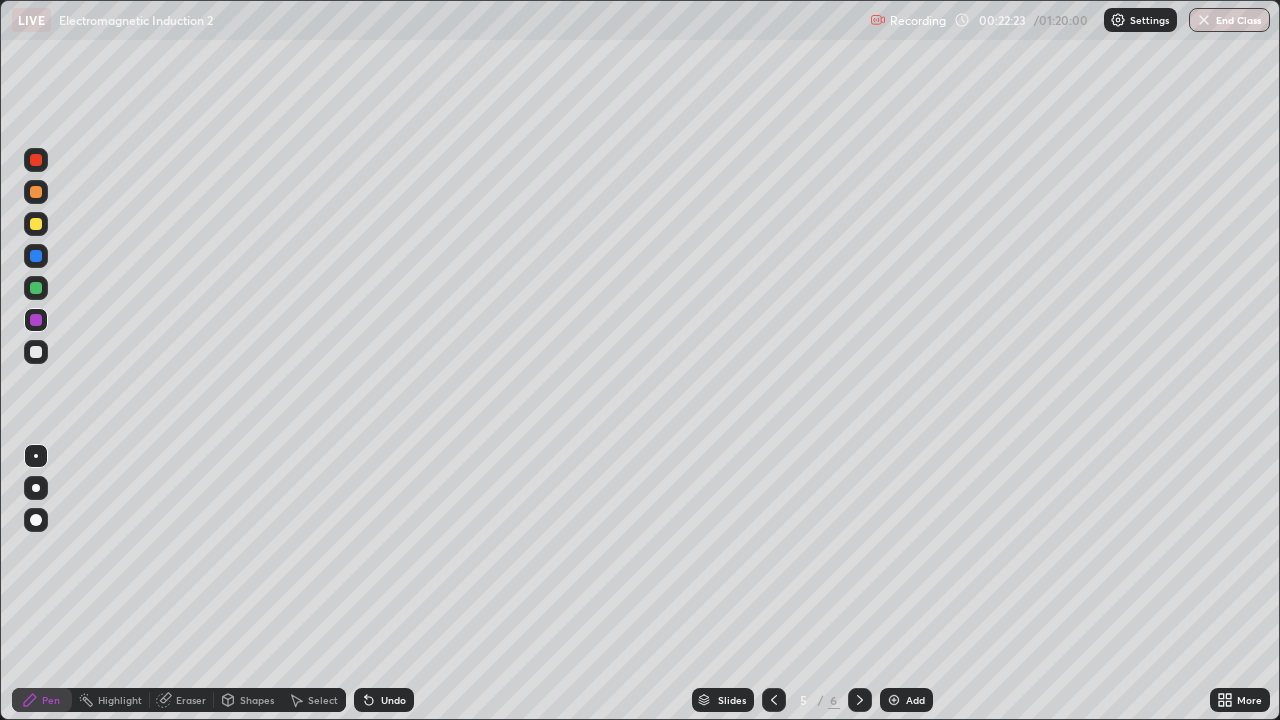 click on "Undo" at bounding box center (393, 700) 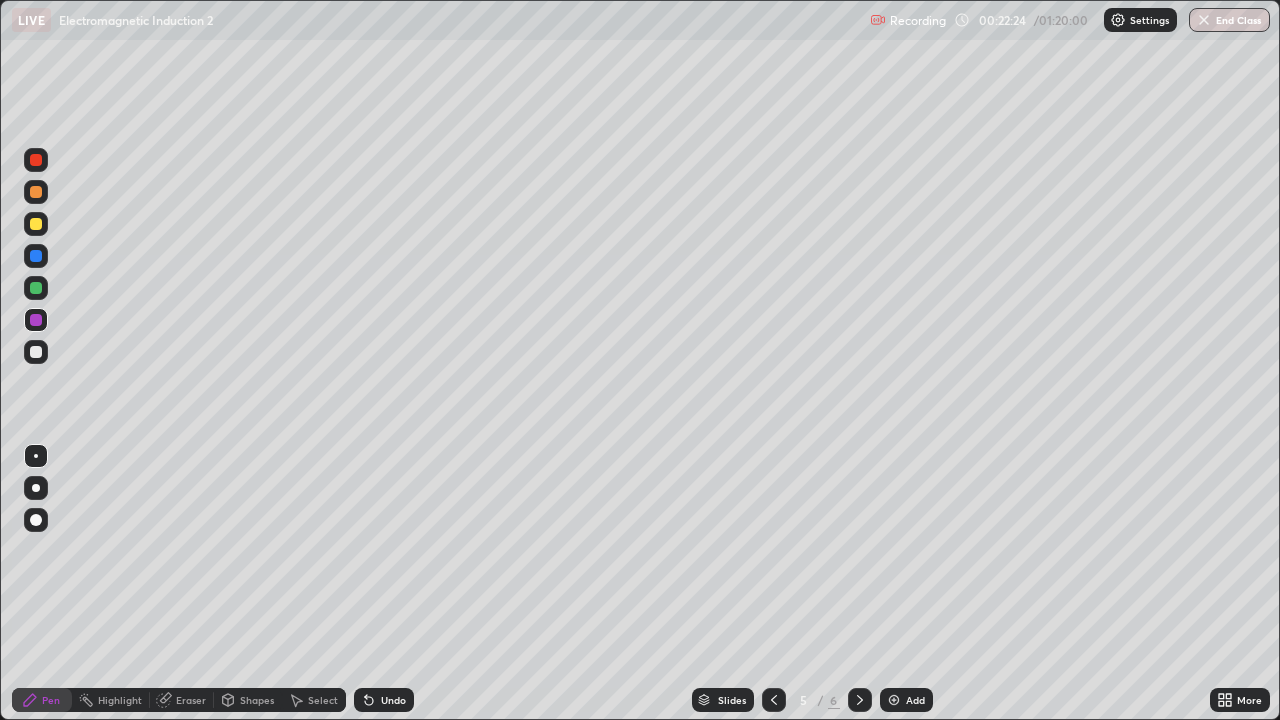 click on "Undo" at bounding box center (393, 700) 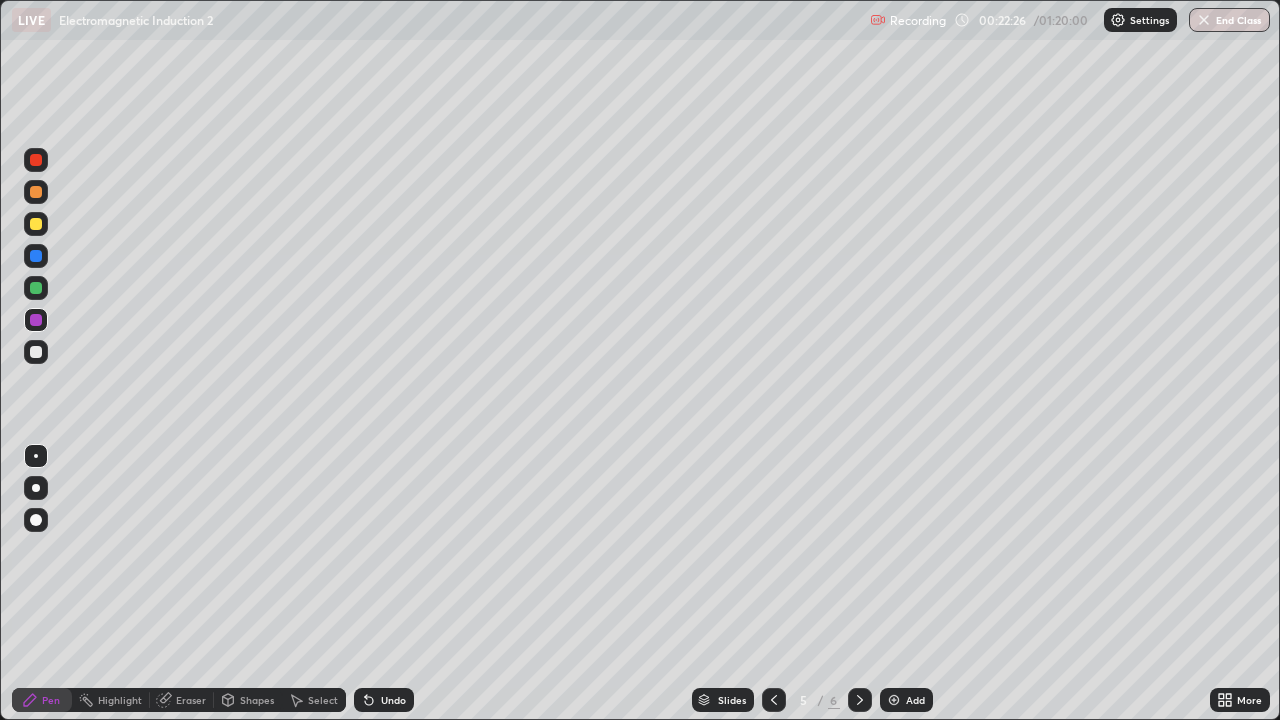 click at bounding box center [36, 352] 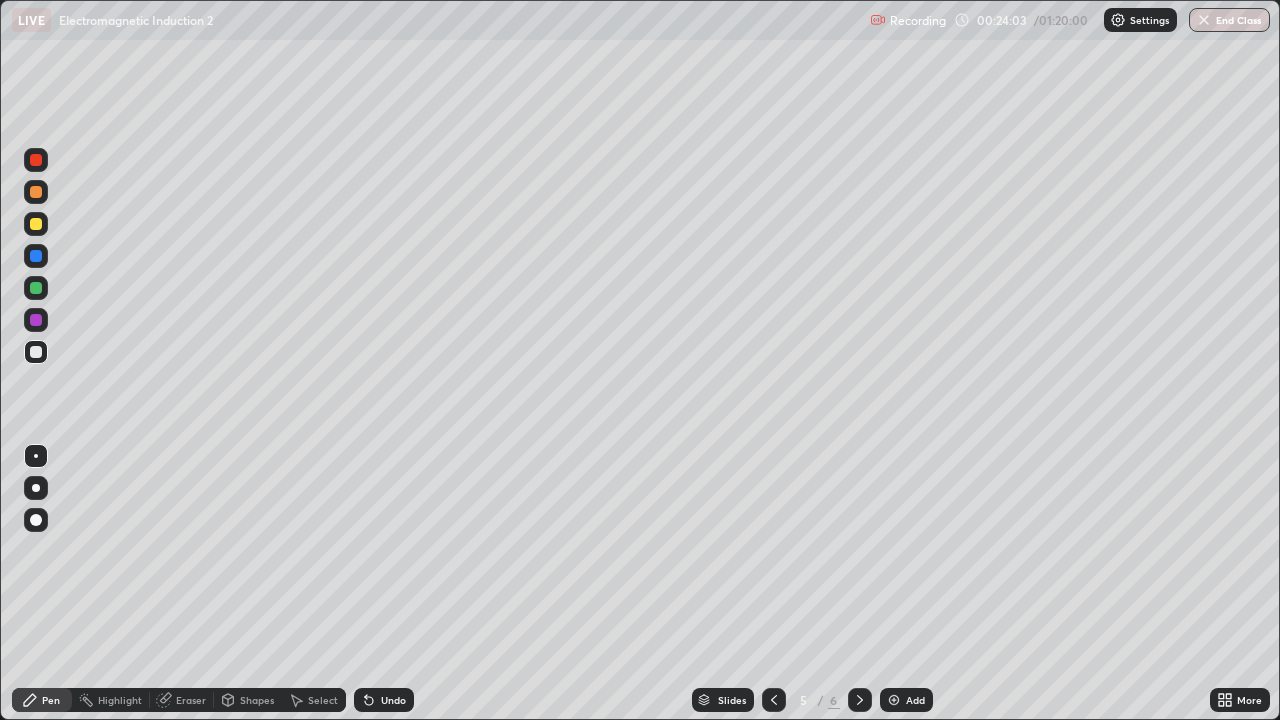click on "Undo" at bounding box center [393, 700] 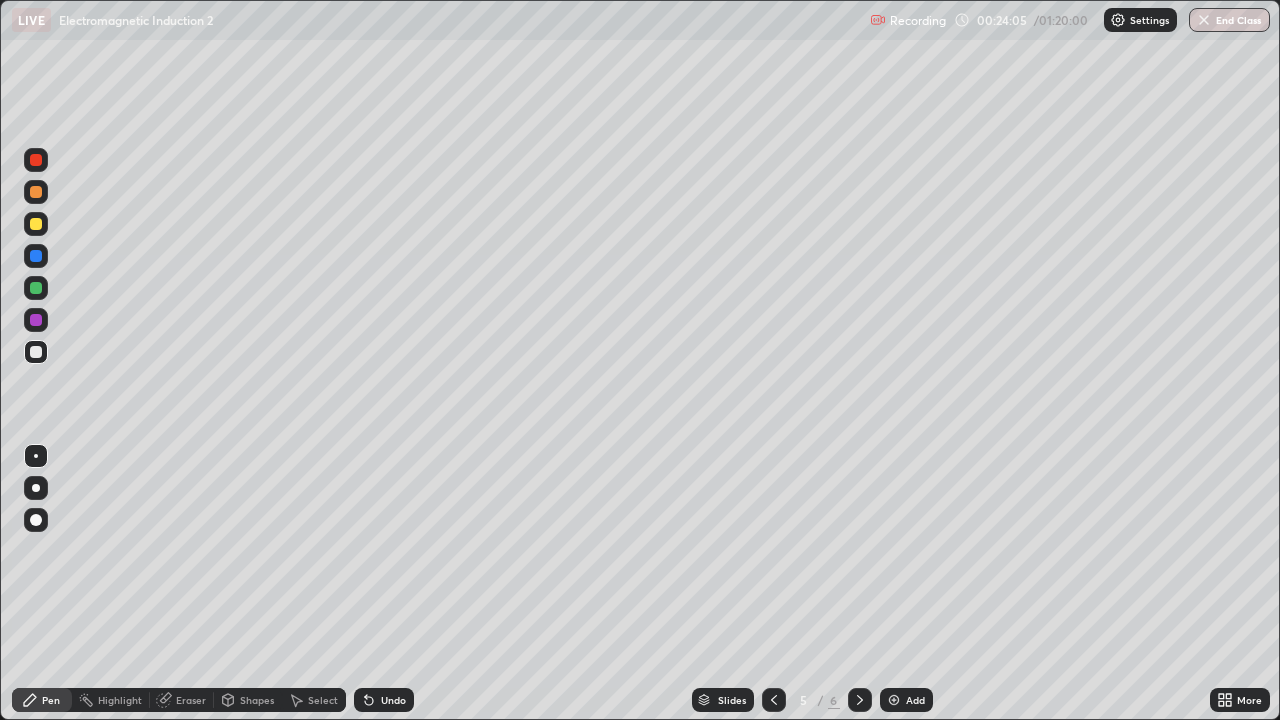 click on "Undo" at bounding box center [393, 700] 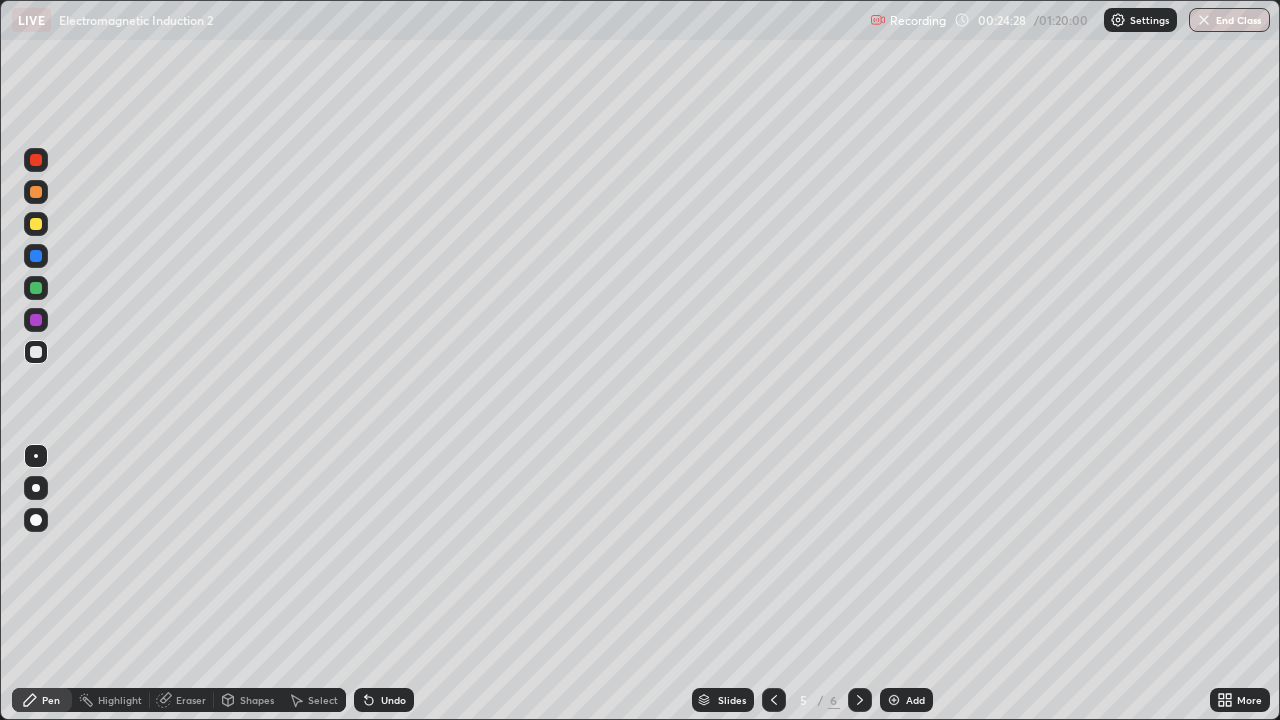 click at bounding box center (36, 488) 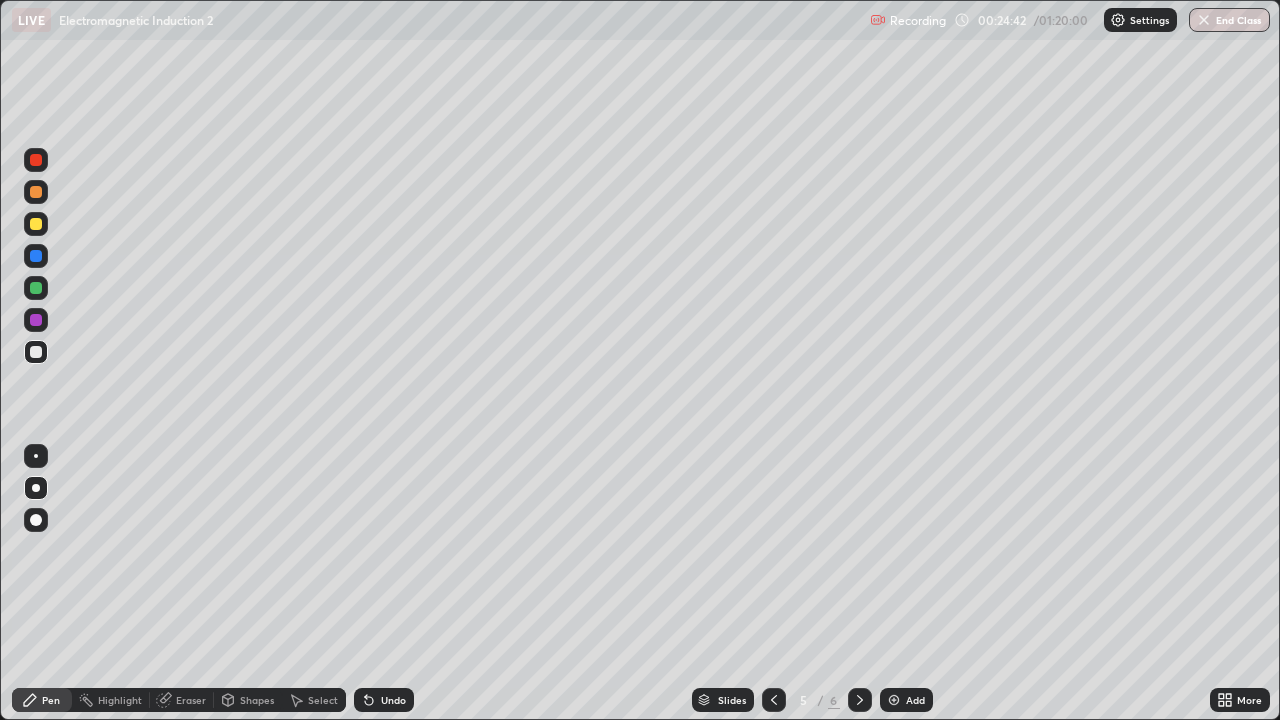 click on "Undo" at bounding box center (393, 700) 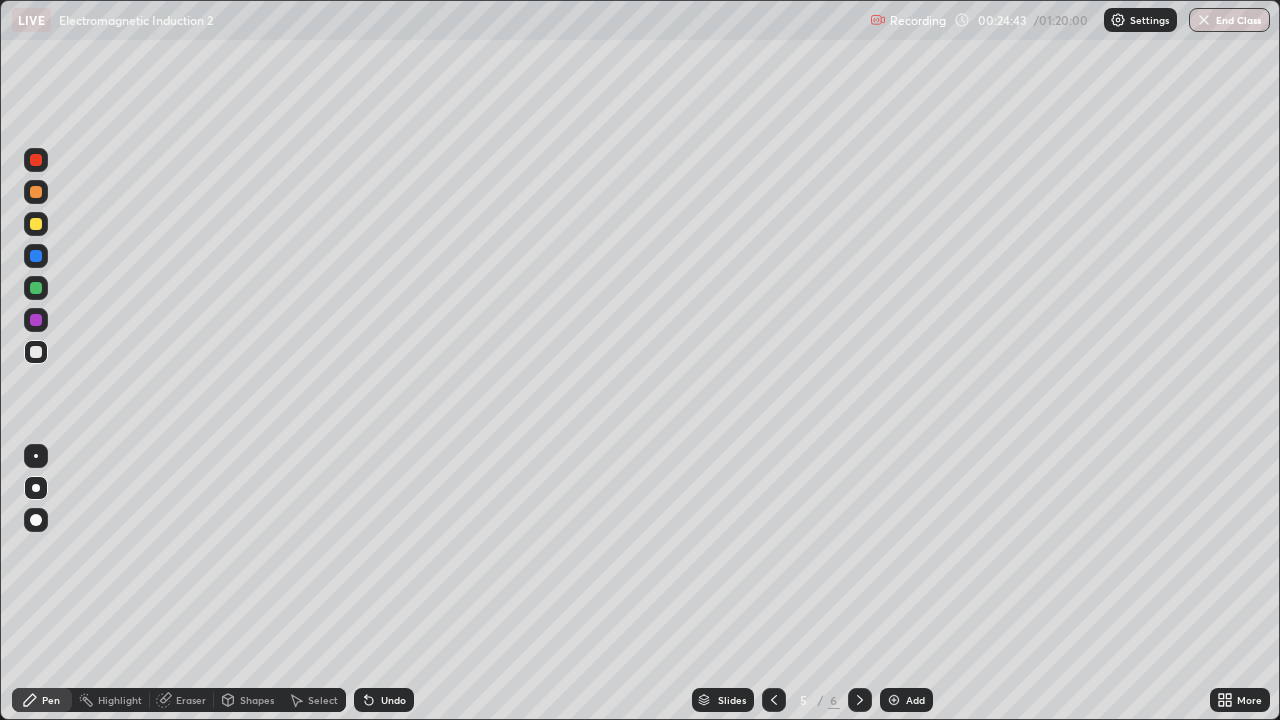 click on "Undo" at bounding box center (393, 700) 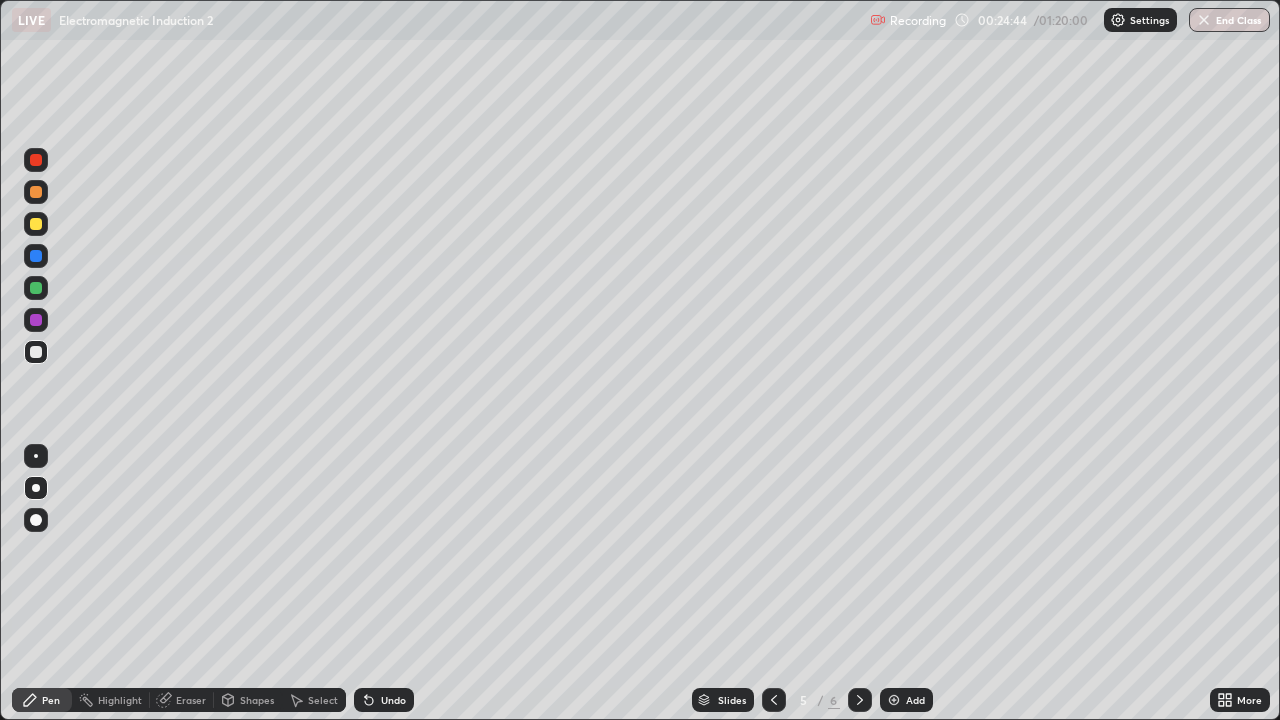 click on "Undo" at bounding box center [384, 700] 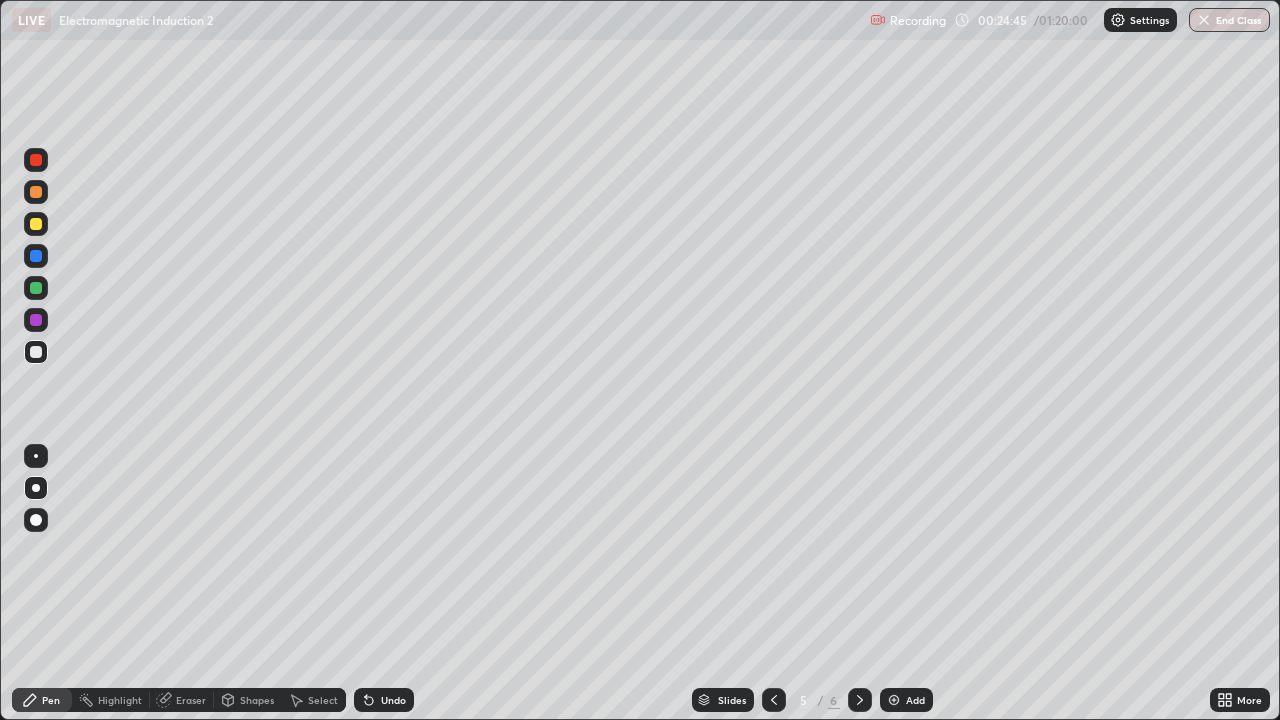 click on "Undo" at bounding box center (384, 700) 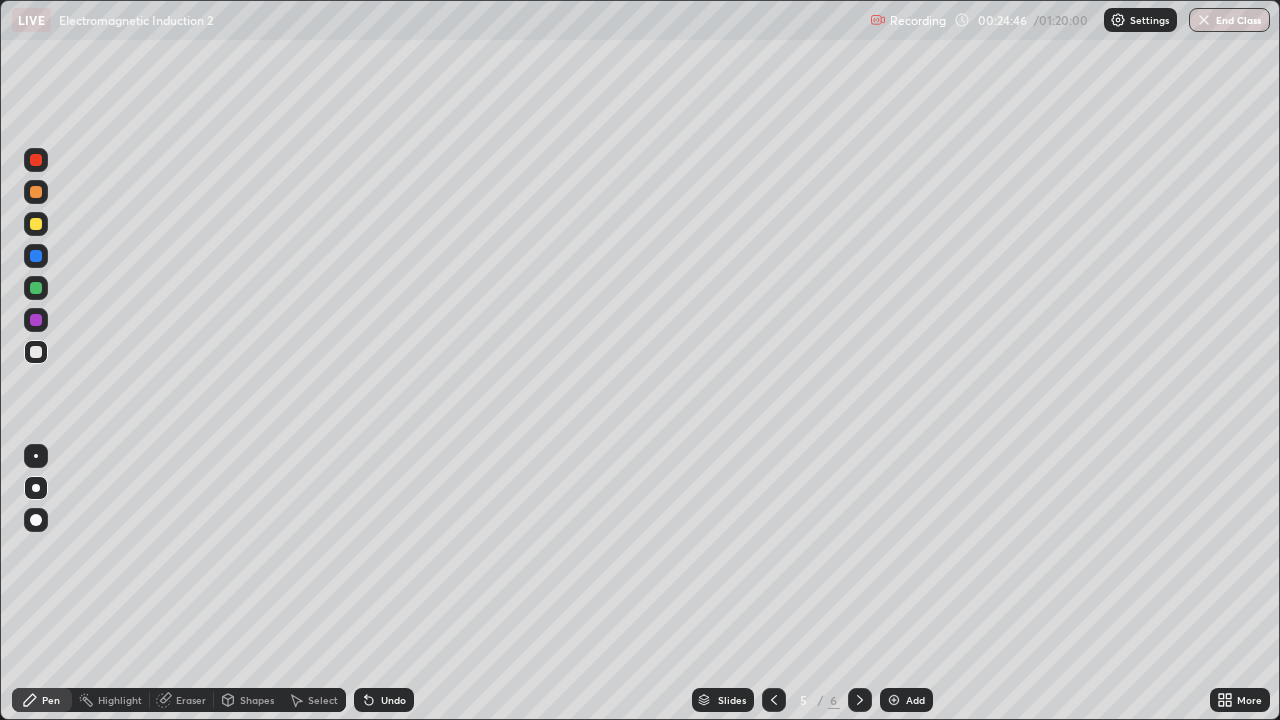 click on "Undo" at bounding box center [384, 700] 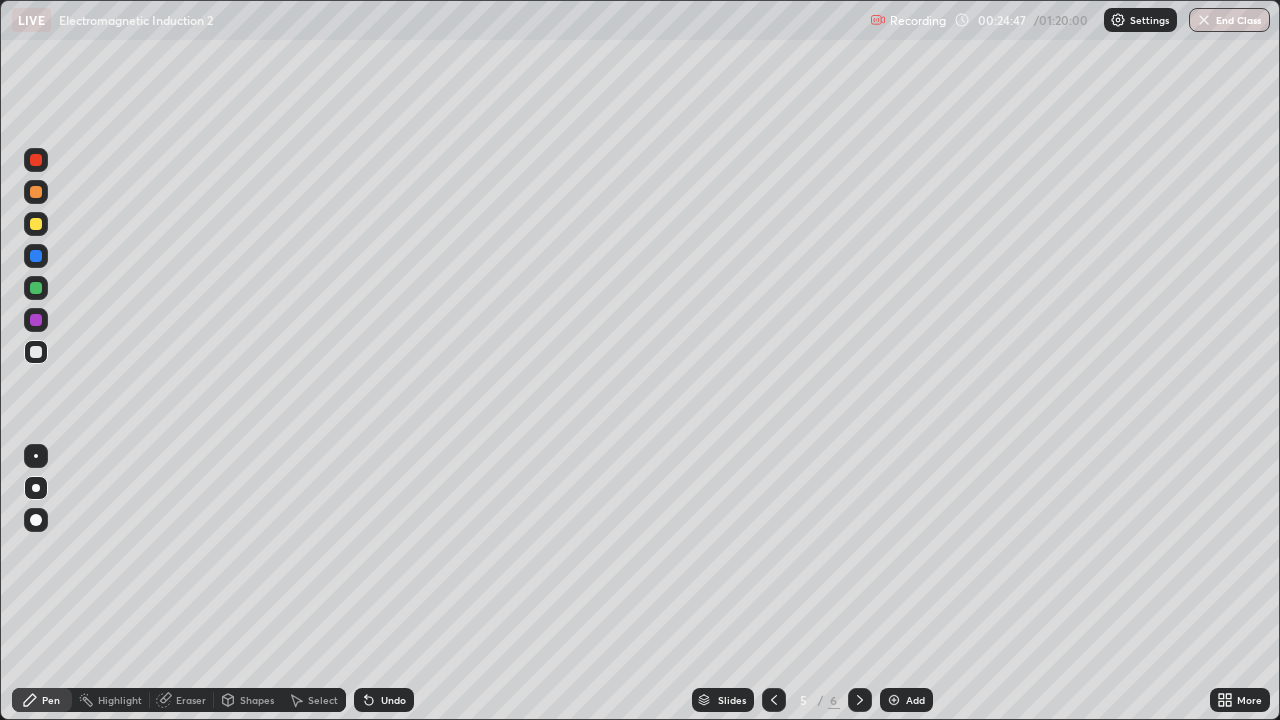 click on "Undo" at bounding box center [393, 700] 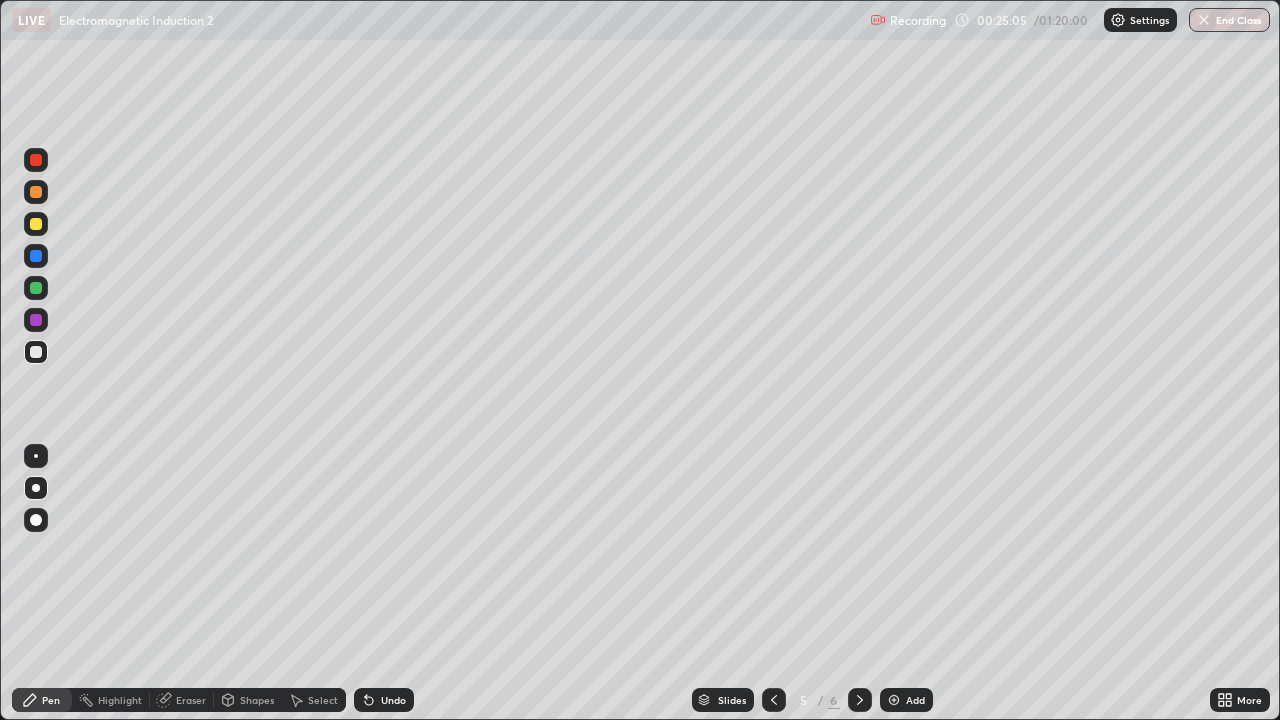 click on "Undo" at bounding box center [384, 700] 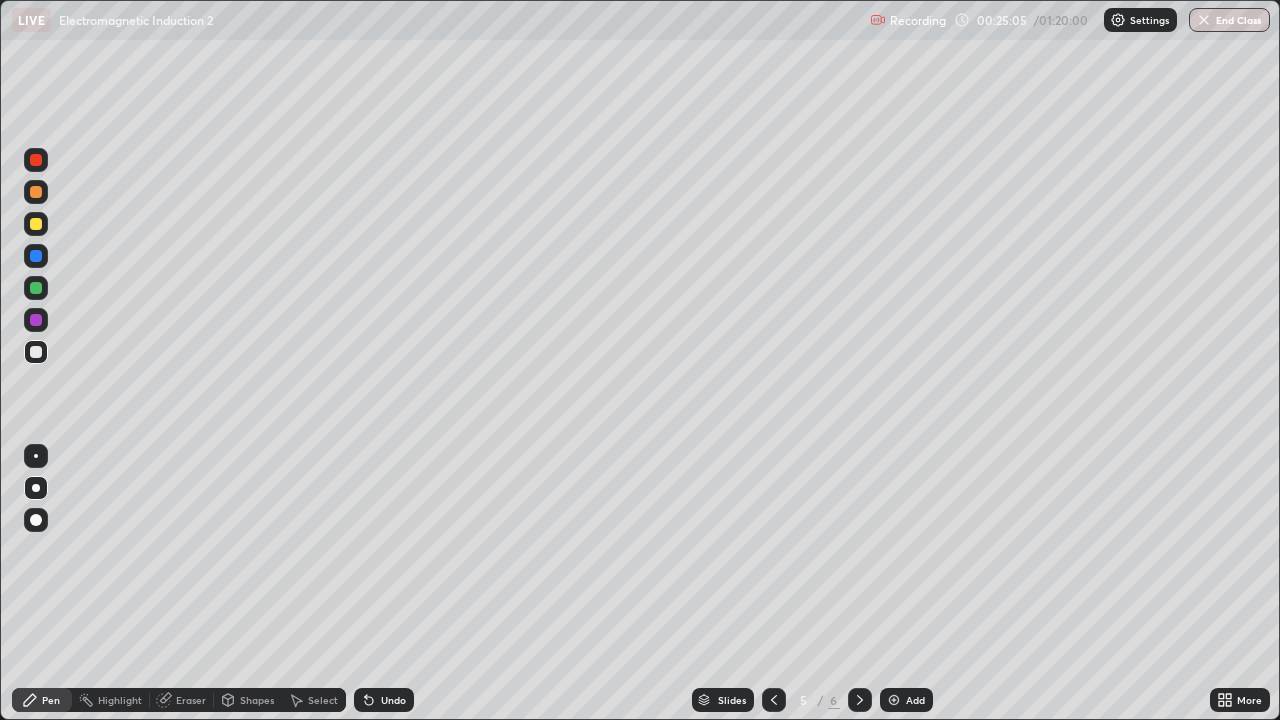 click on "Undo" at bounding box center (384, 700) 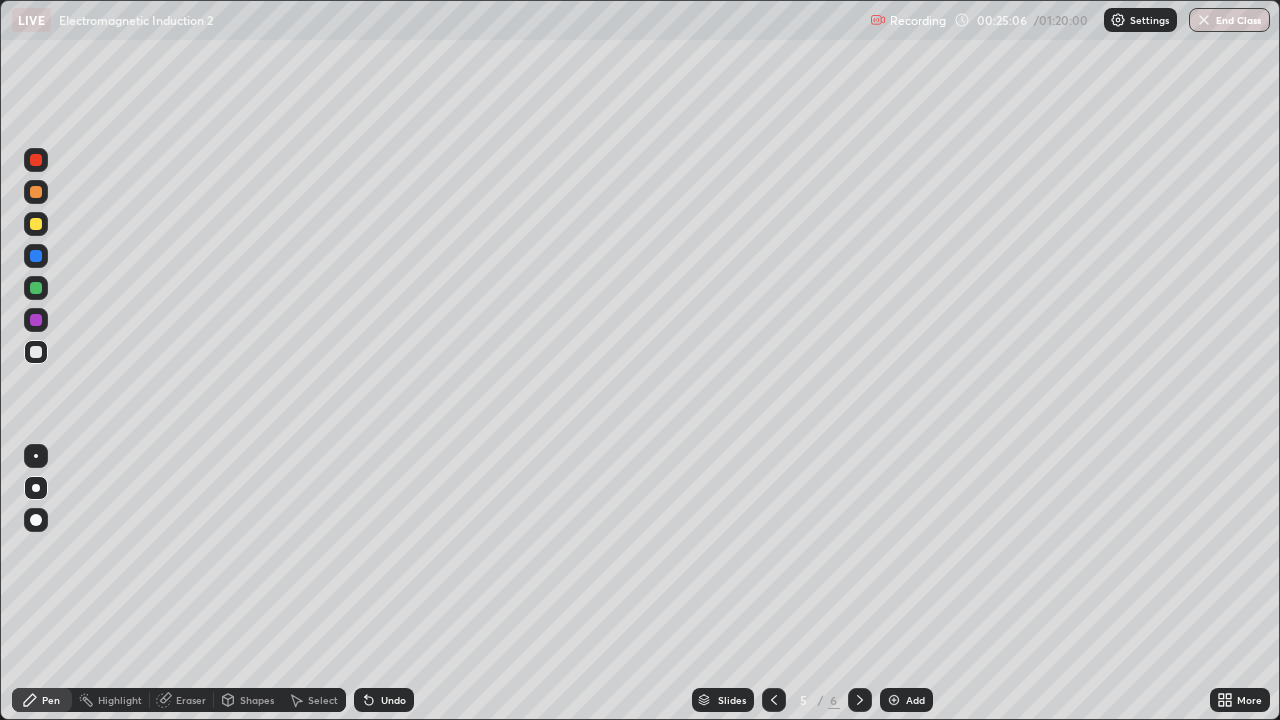 click on "Undo" at bounding box center [384, 700] 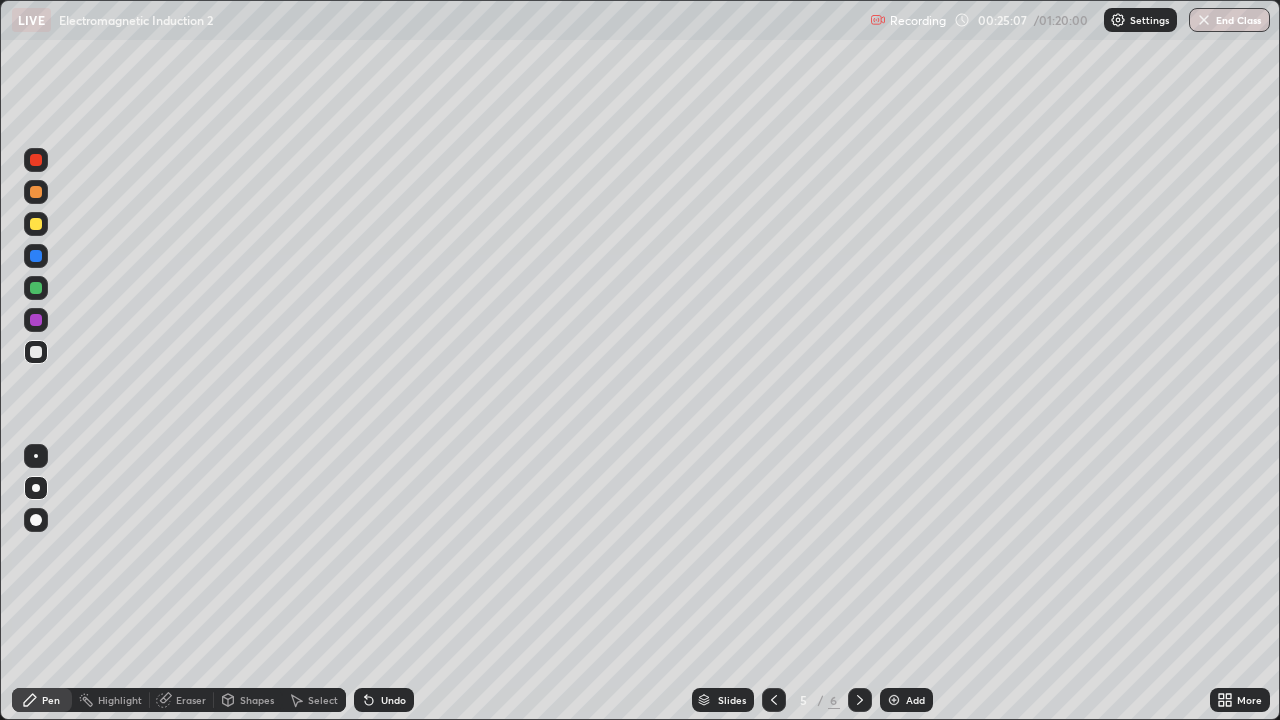 click on "Undo" at bounding box center [393, 700] 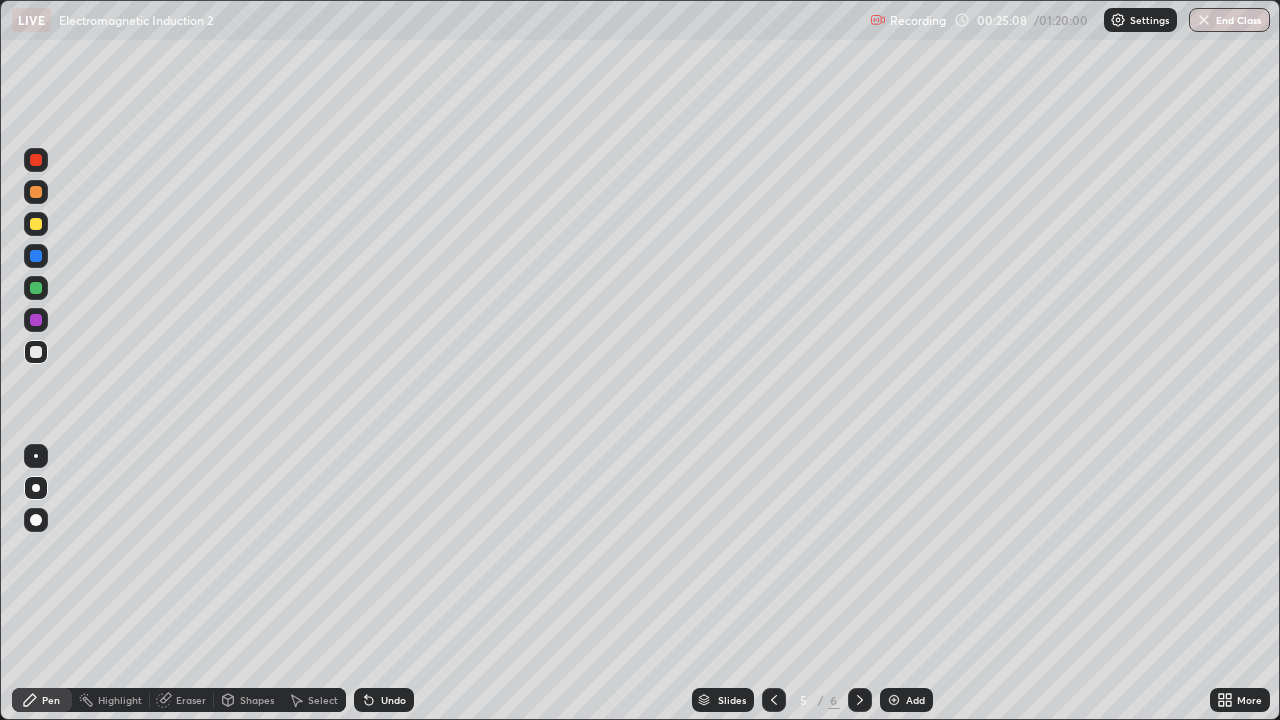 click on "Undo" at bounding box center (393, 700) 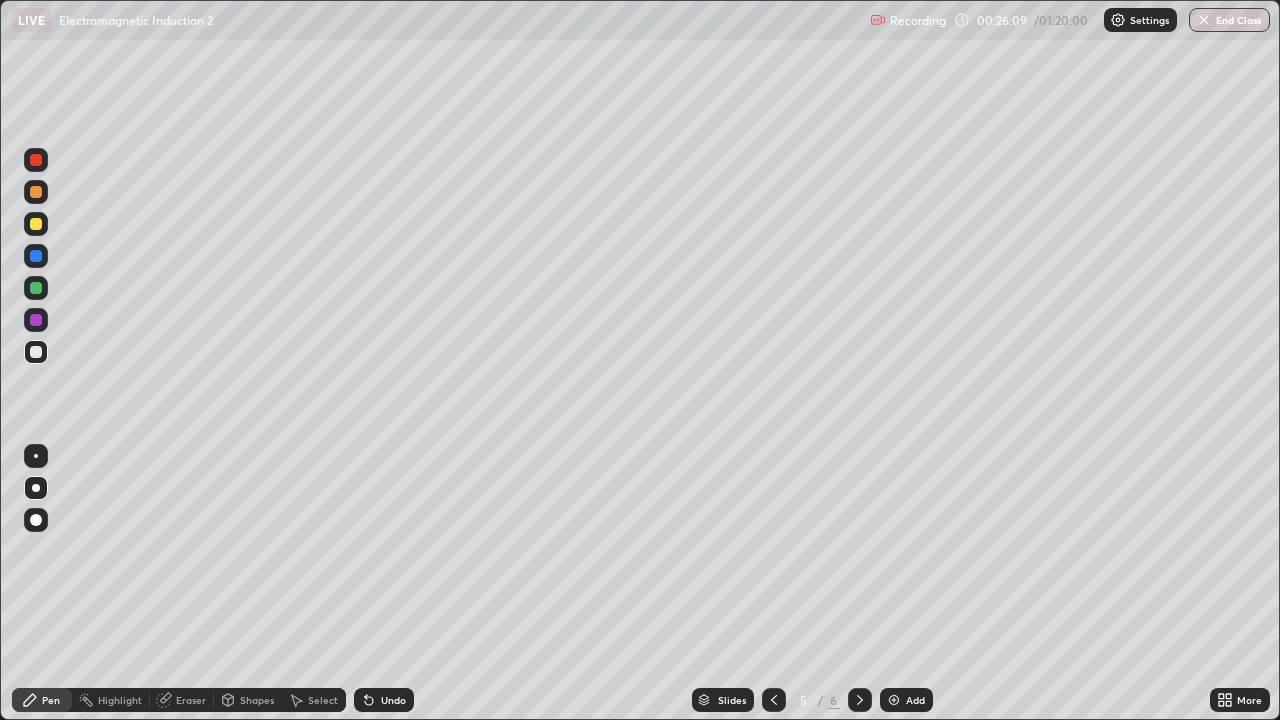 click on "Undo" at bounding box center [393, 700] 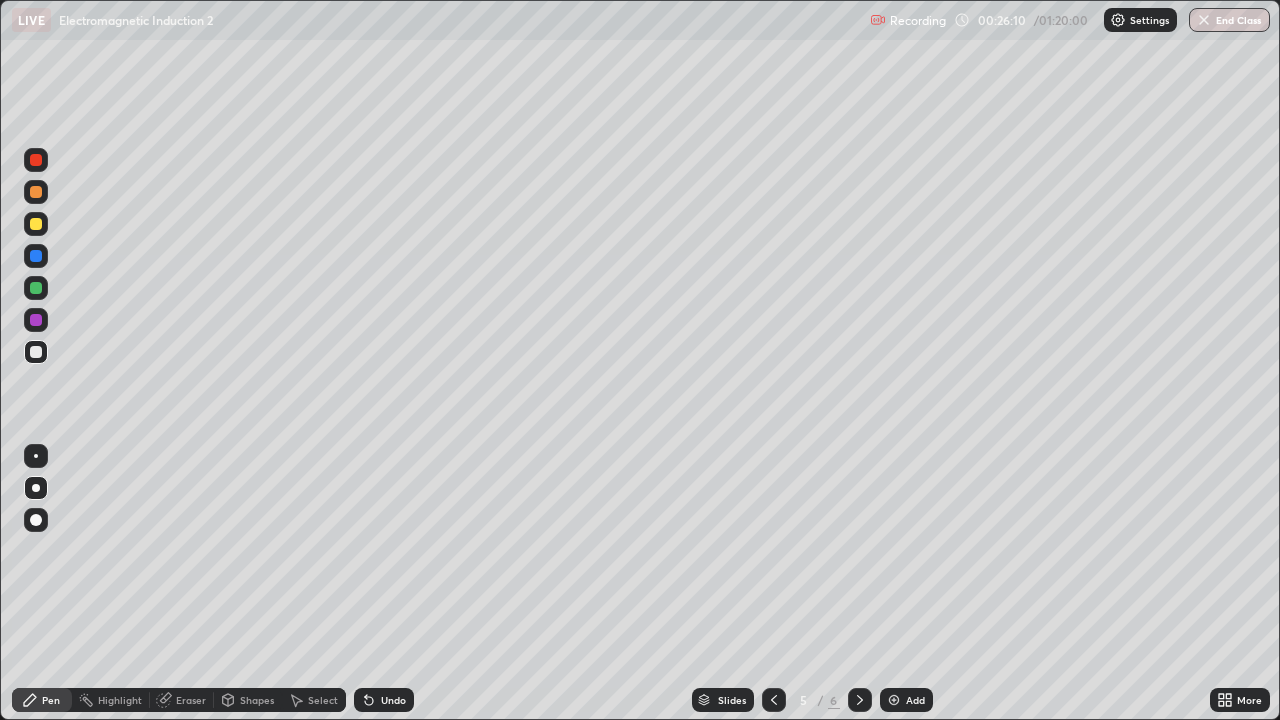click on "Undo" at bounding box center [384, 700] 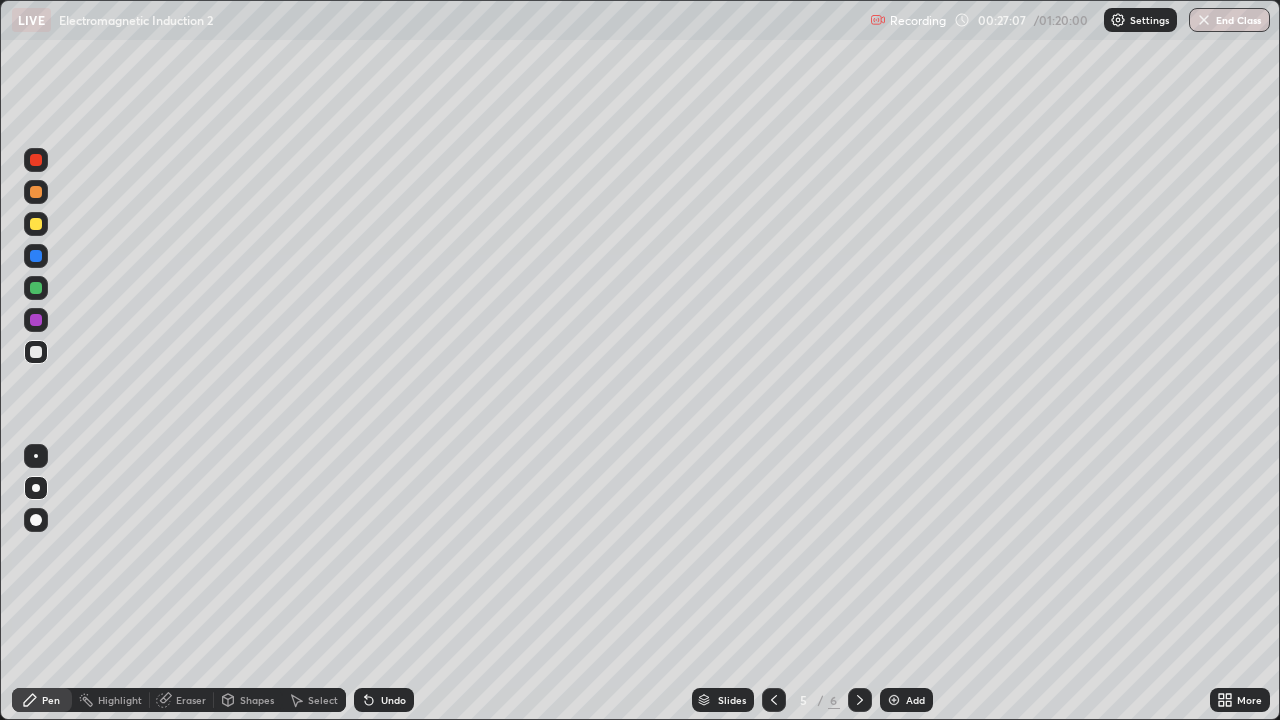 click on "Eraser" at bounding box center (182, 700) 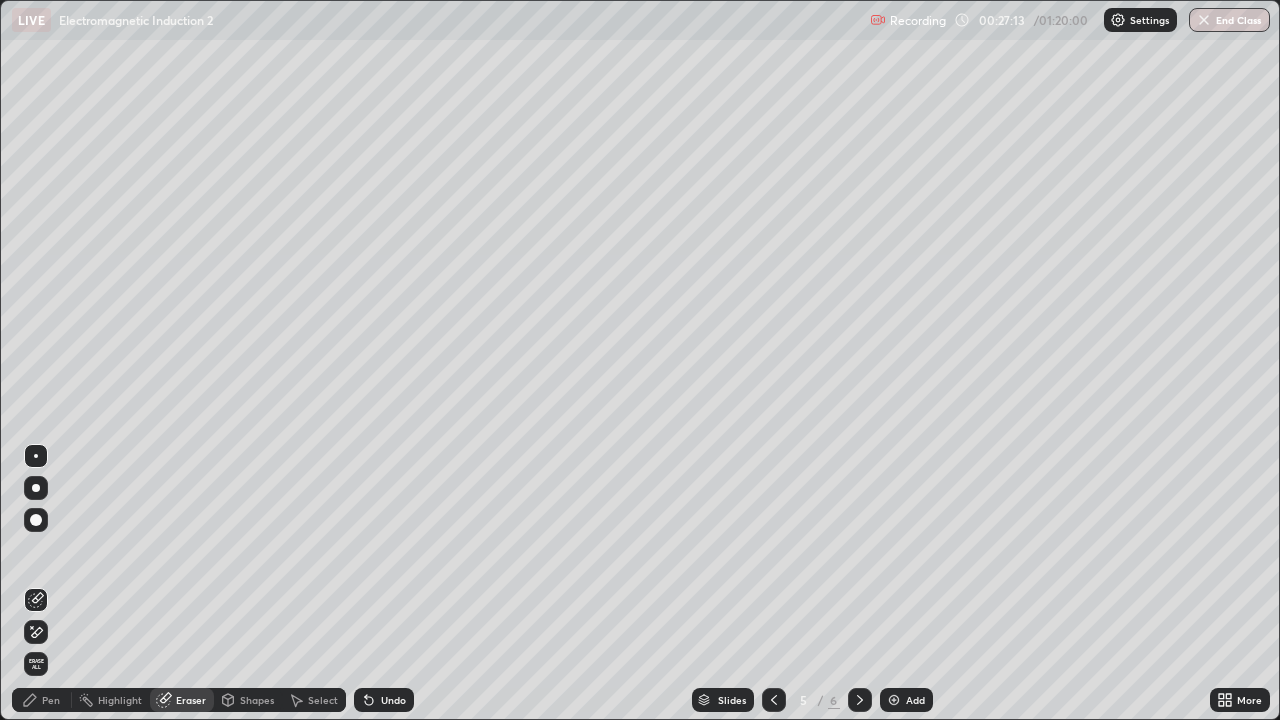 click on "Pen" at bounding box center [51, 700] 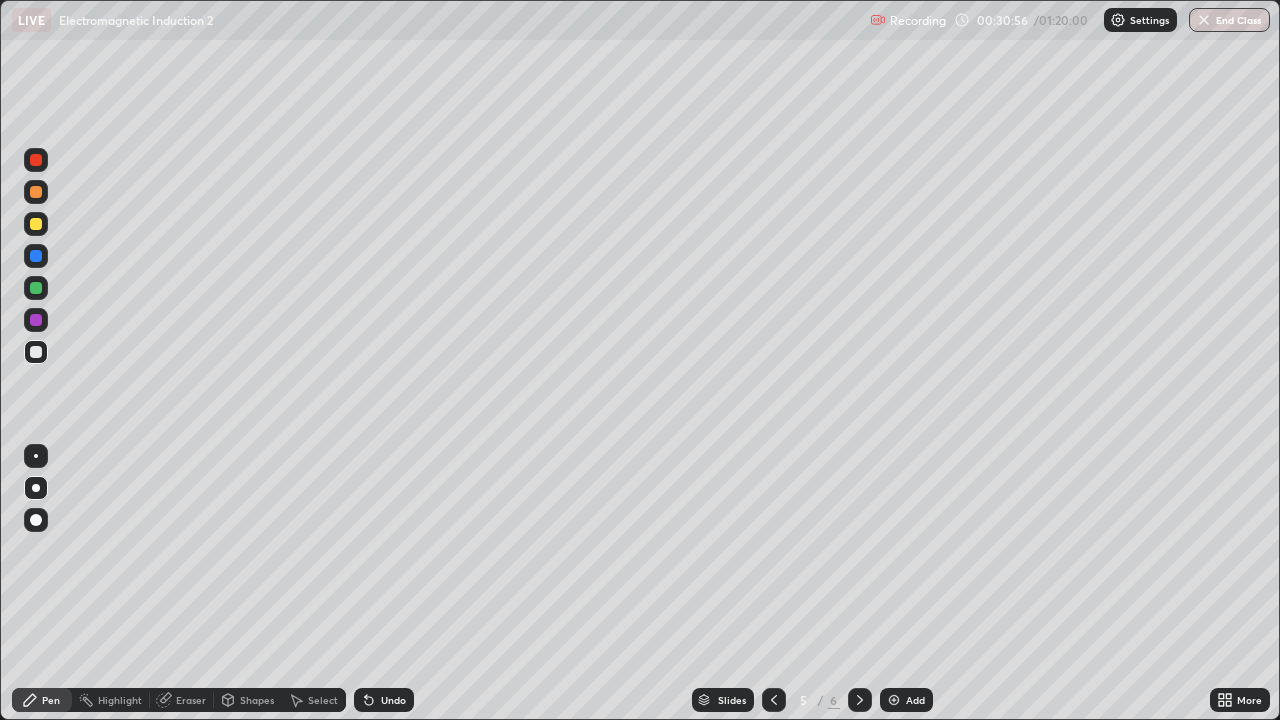 click 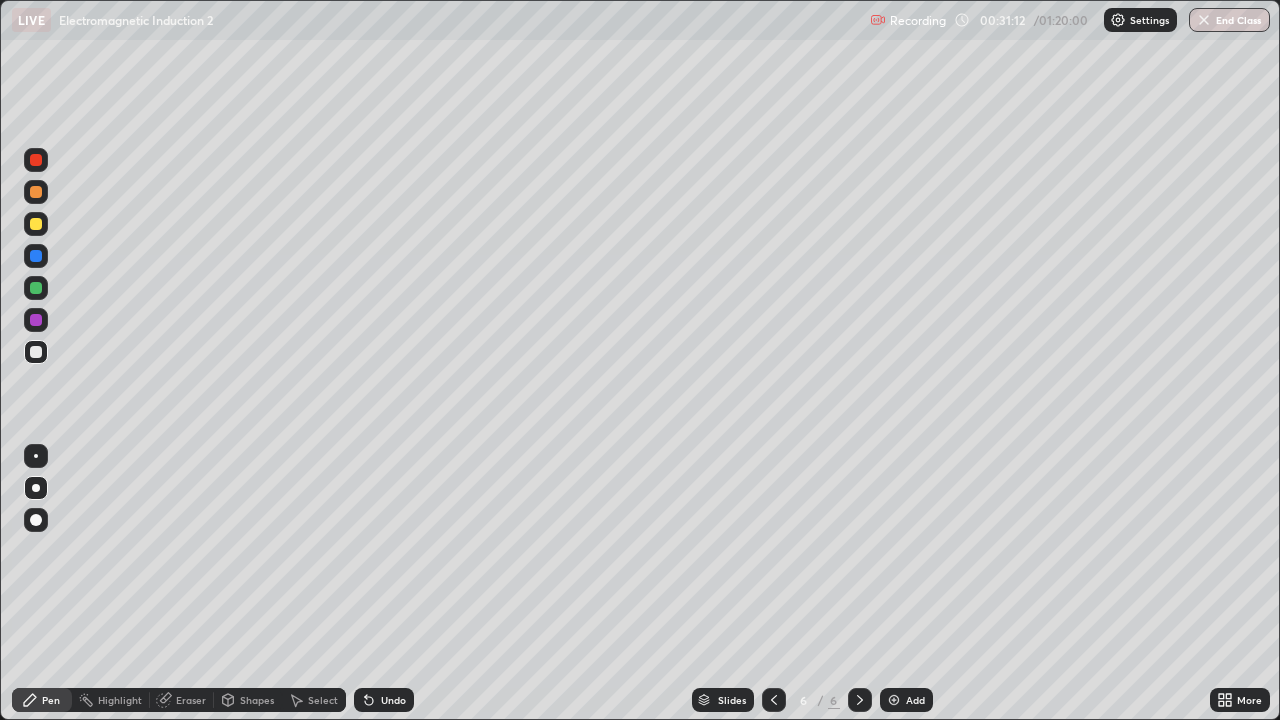 click 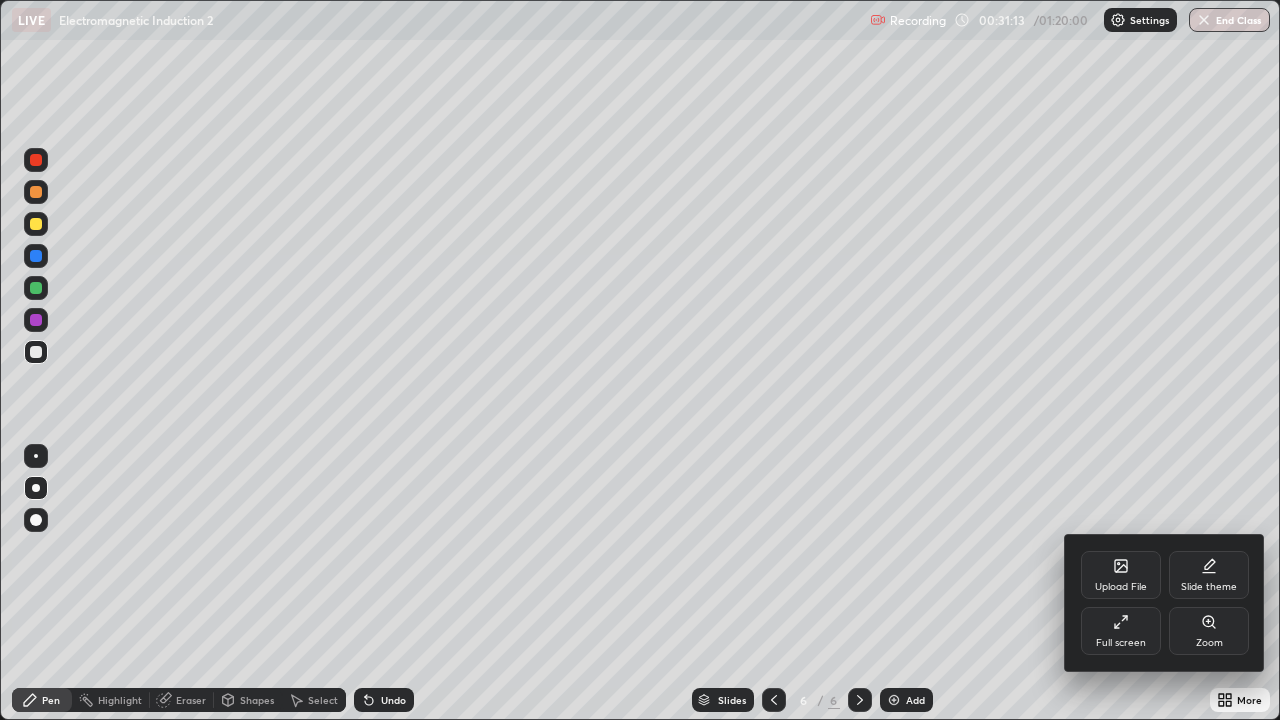 click 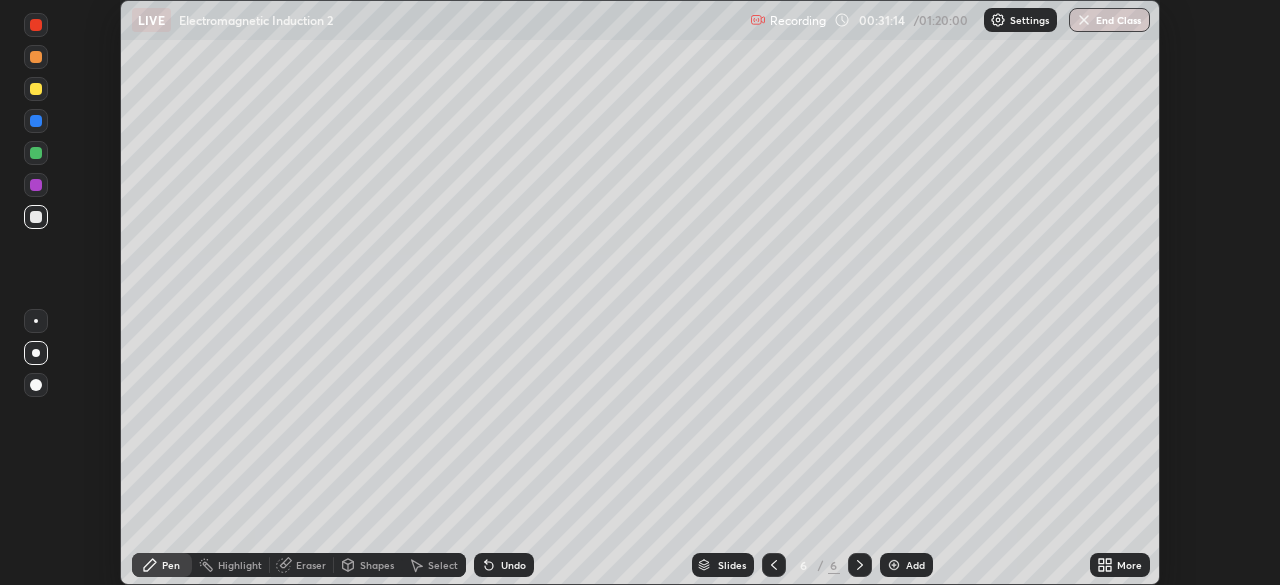 scroll, scrollTop: 585, scrollLeft: 1280, axis: both 